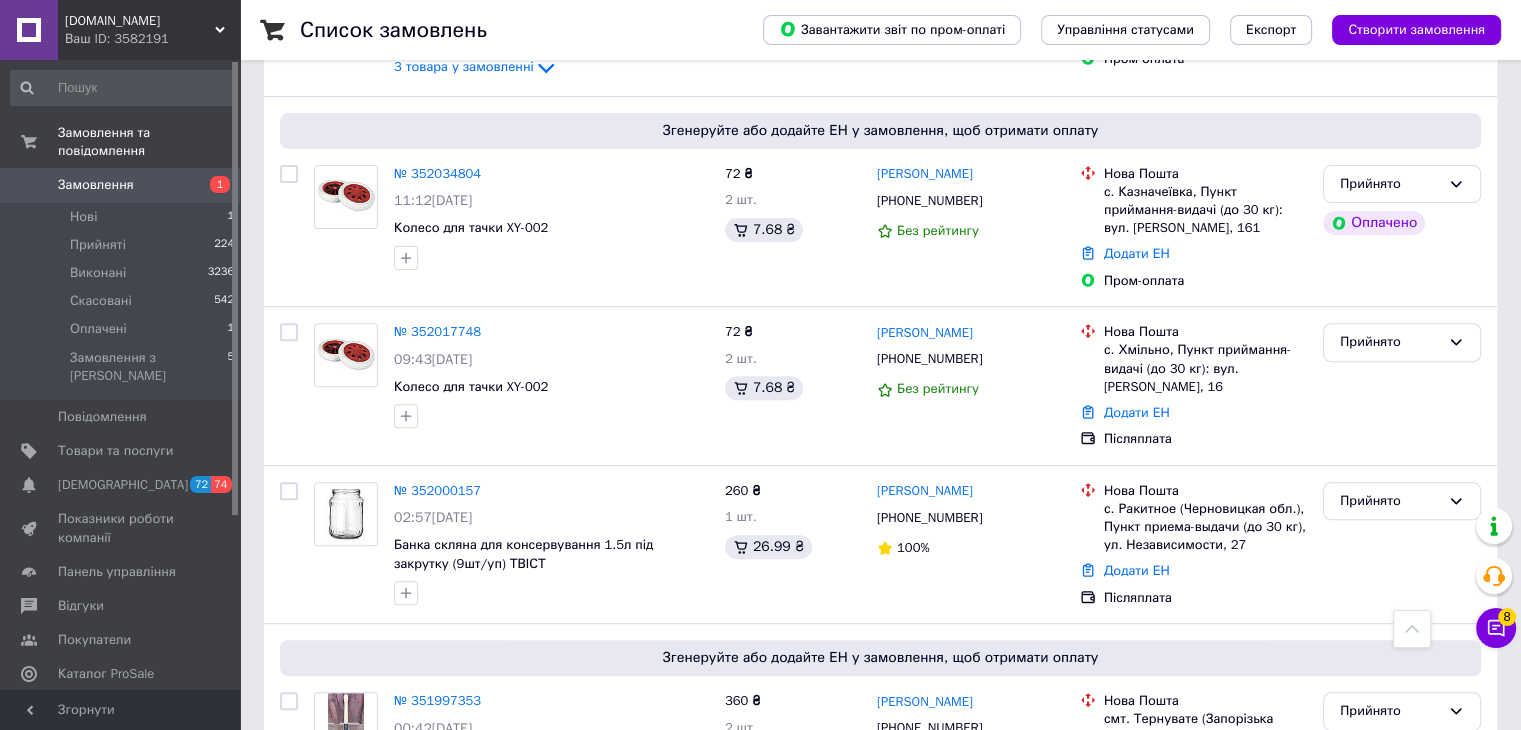 scroll, scrollTop: 600, scrollLeft: 0, axis: vertical 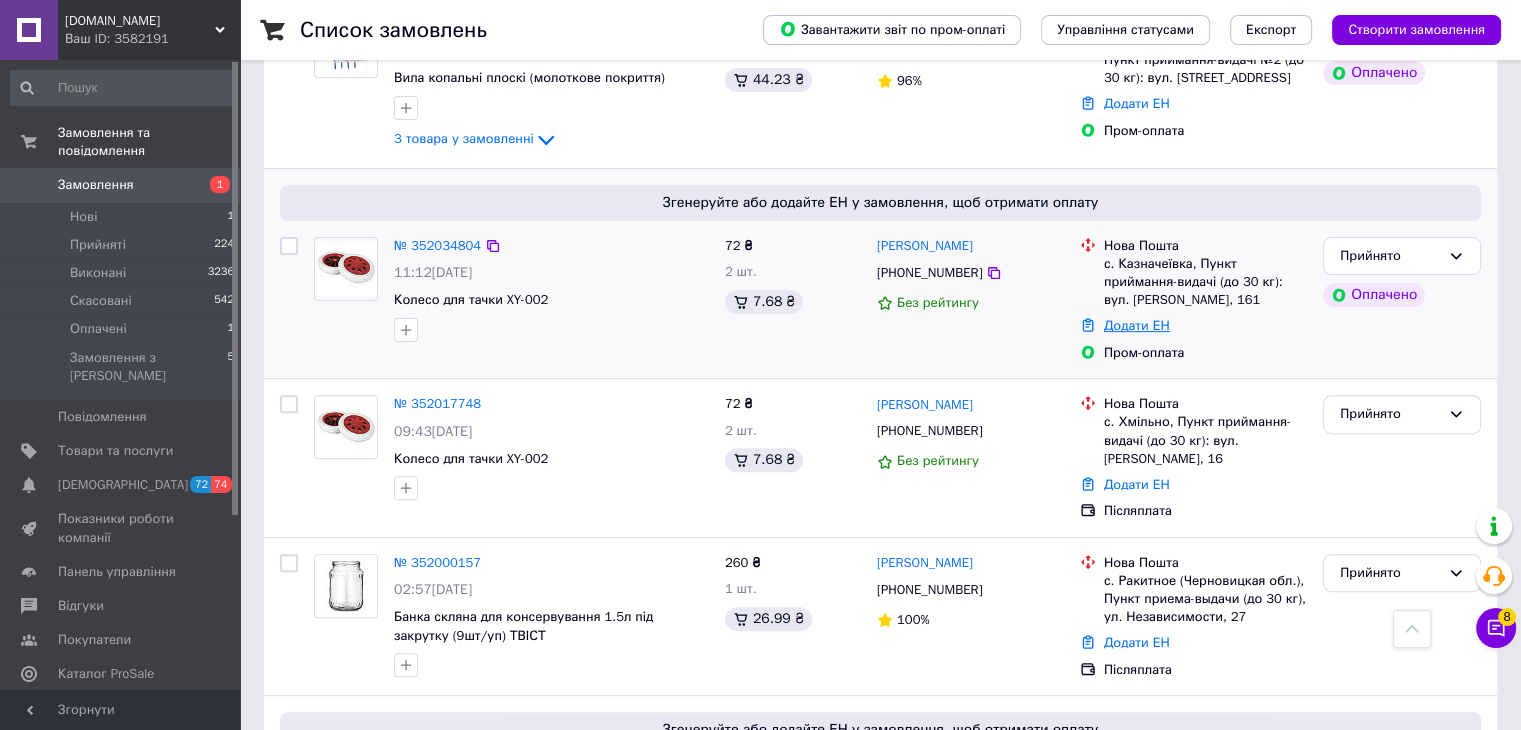 click on "Додати ЕН" at bounding box center (1137, 325) 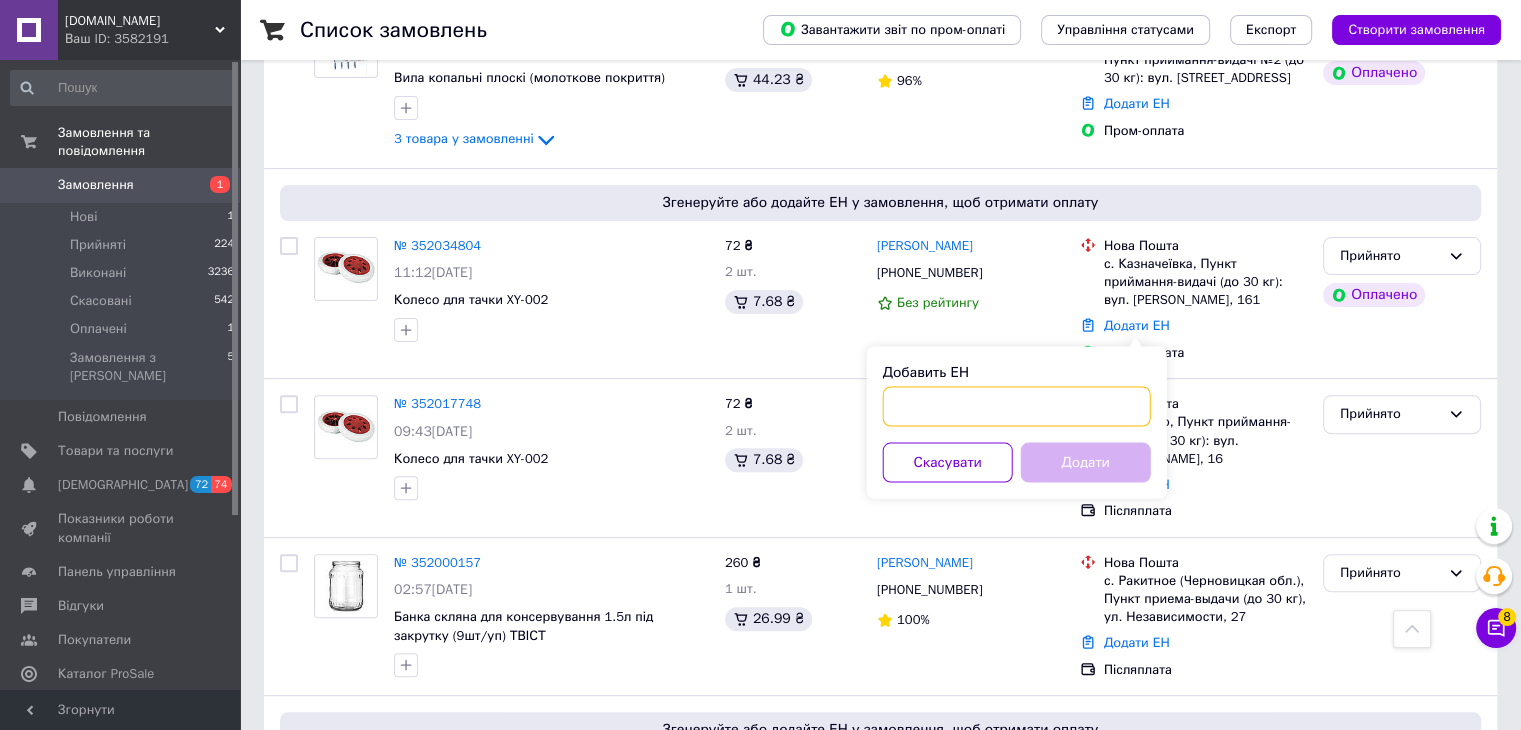 click on "Добавить ЕН" at bounding box center (1017, 406) 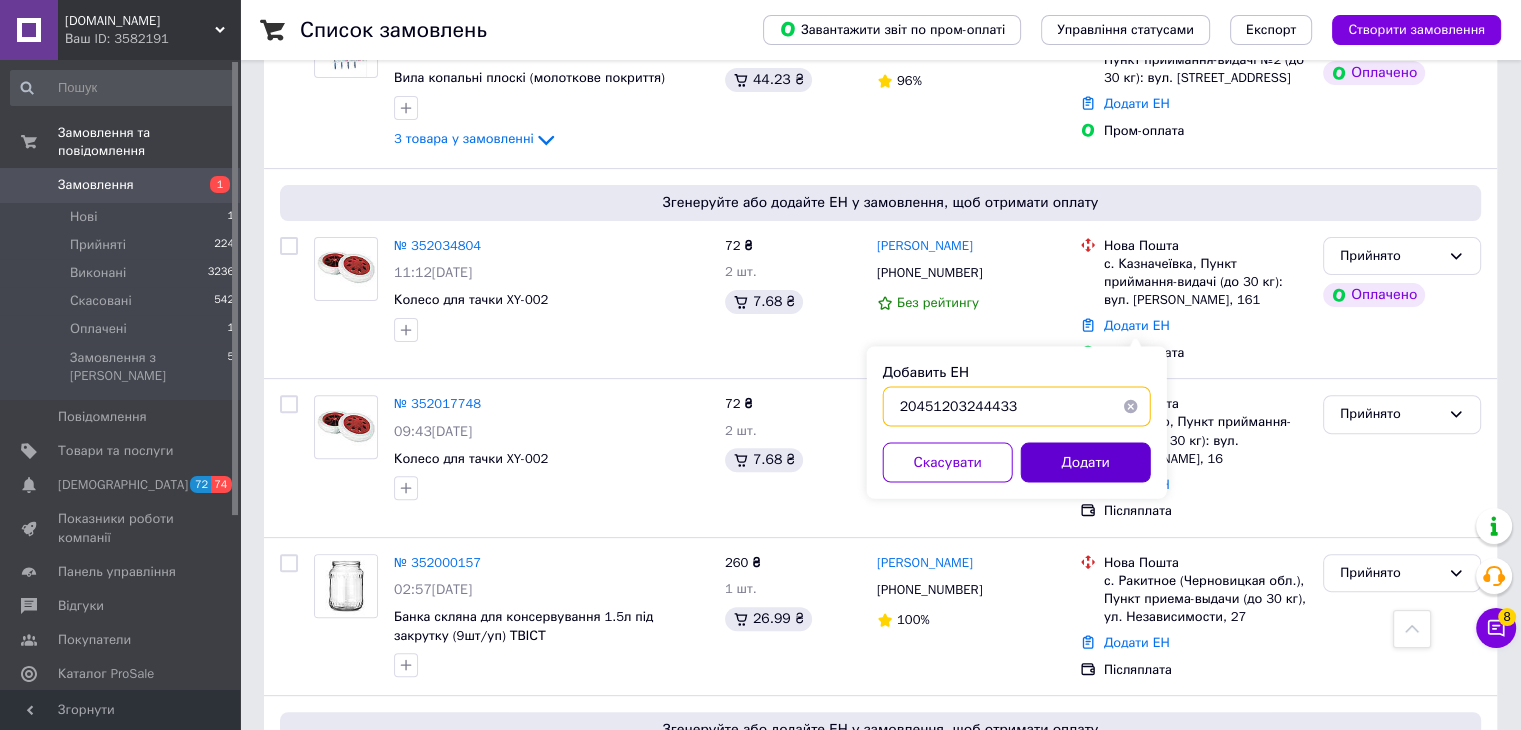 type on "20451203244433" 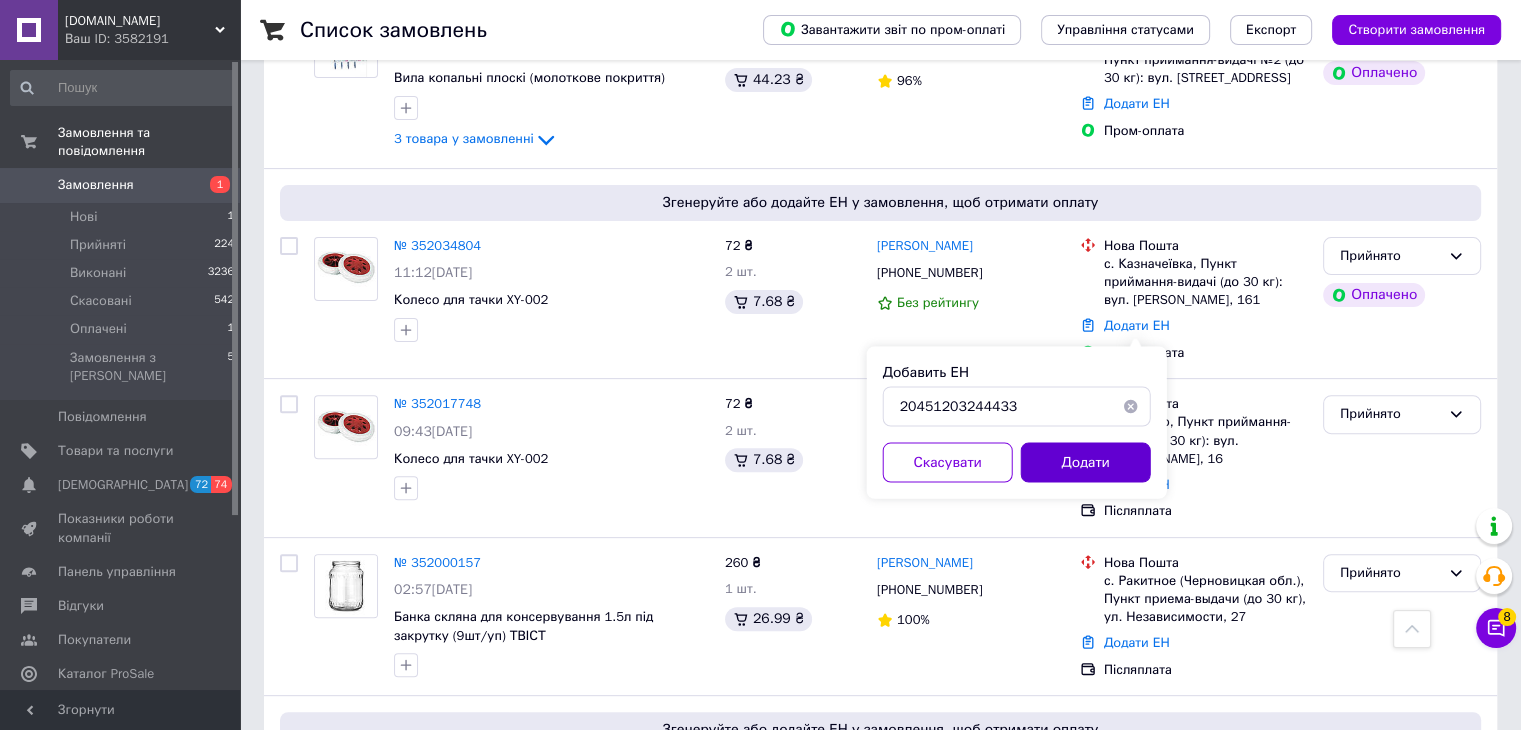 click on "Додати" at bounding box center (1086, 462) 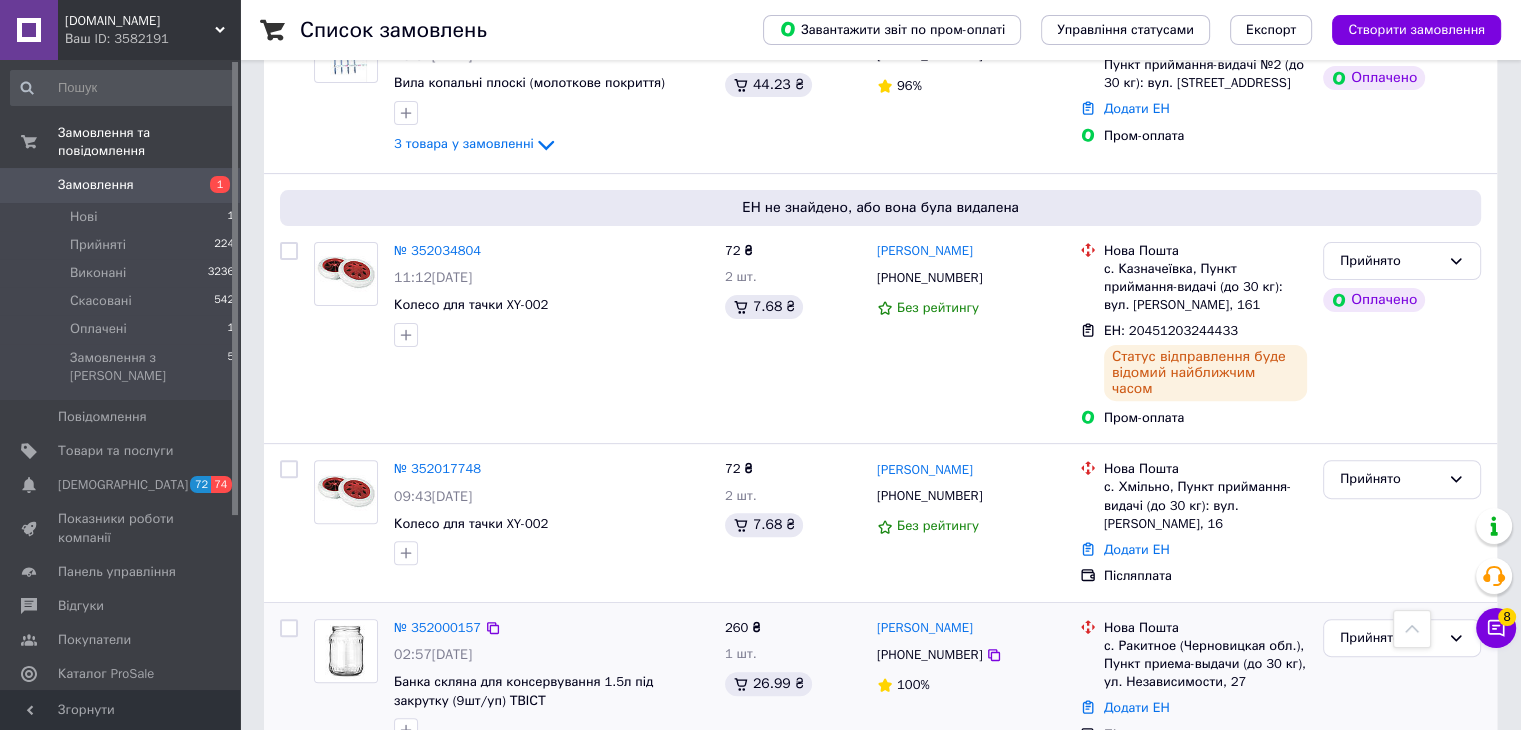 scroll, scrollTop: 600, scrollLeft: 0, axis: vertical 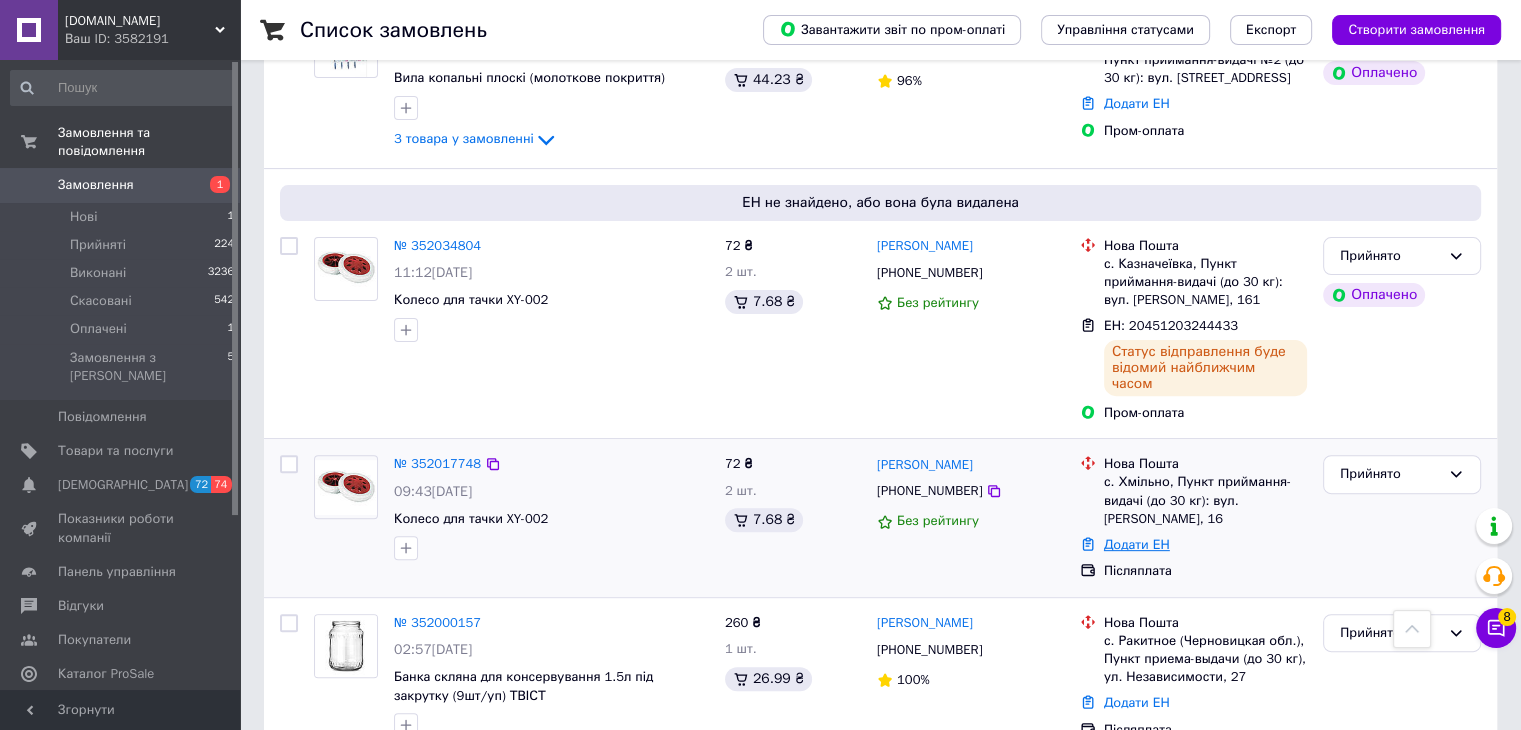 click on "Додати ЕН" at bounding box center [1137, 544] 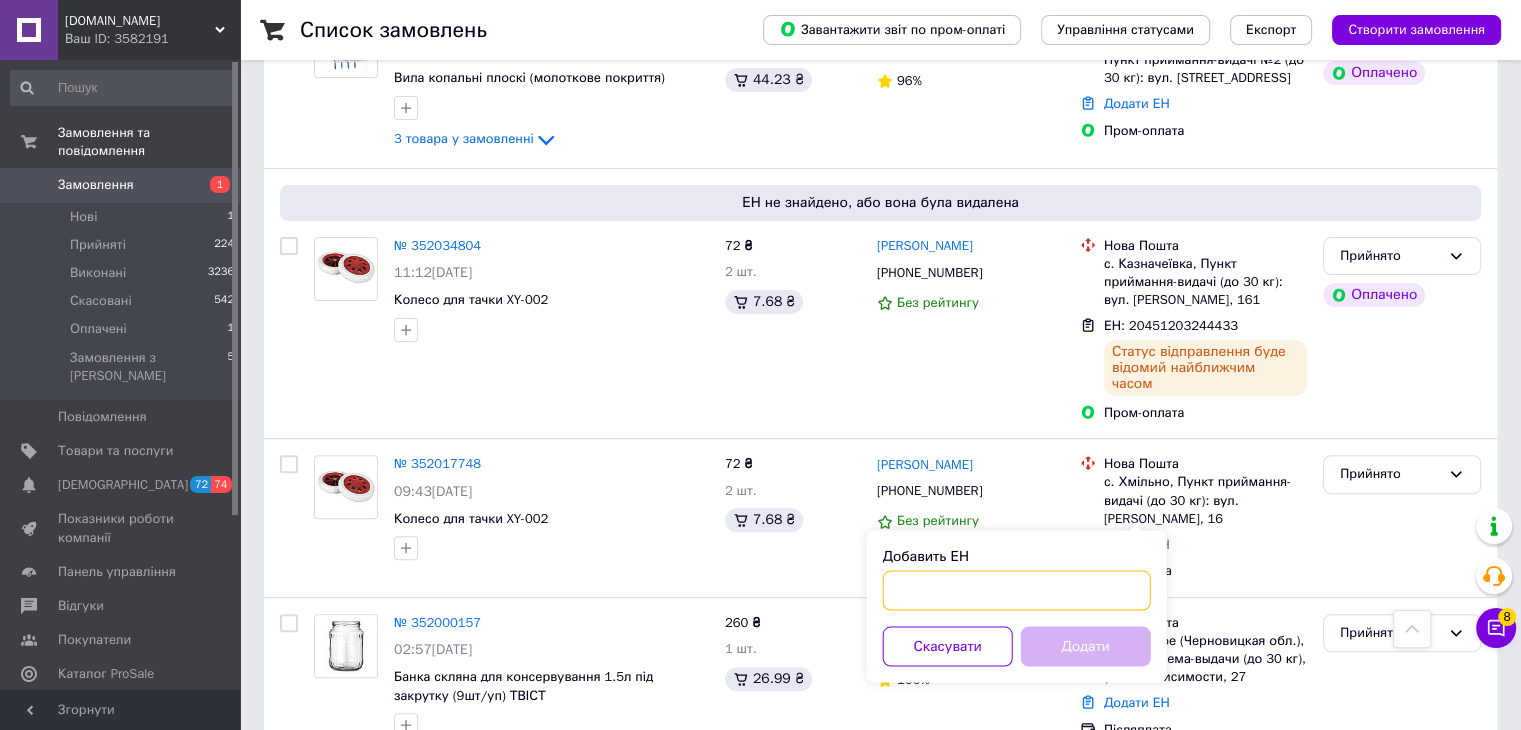 click on "Добавить ЕН" at bounding box center (1017, 590) 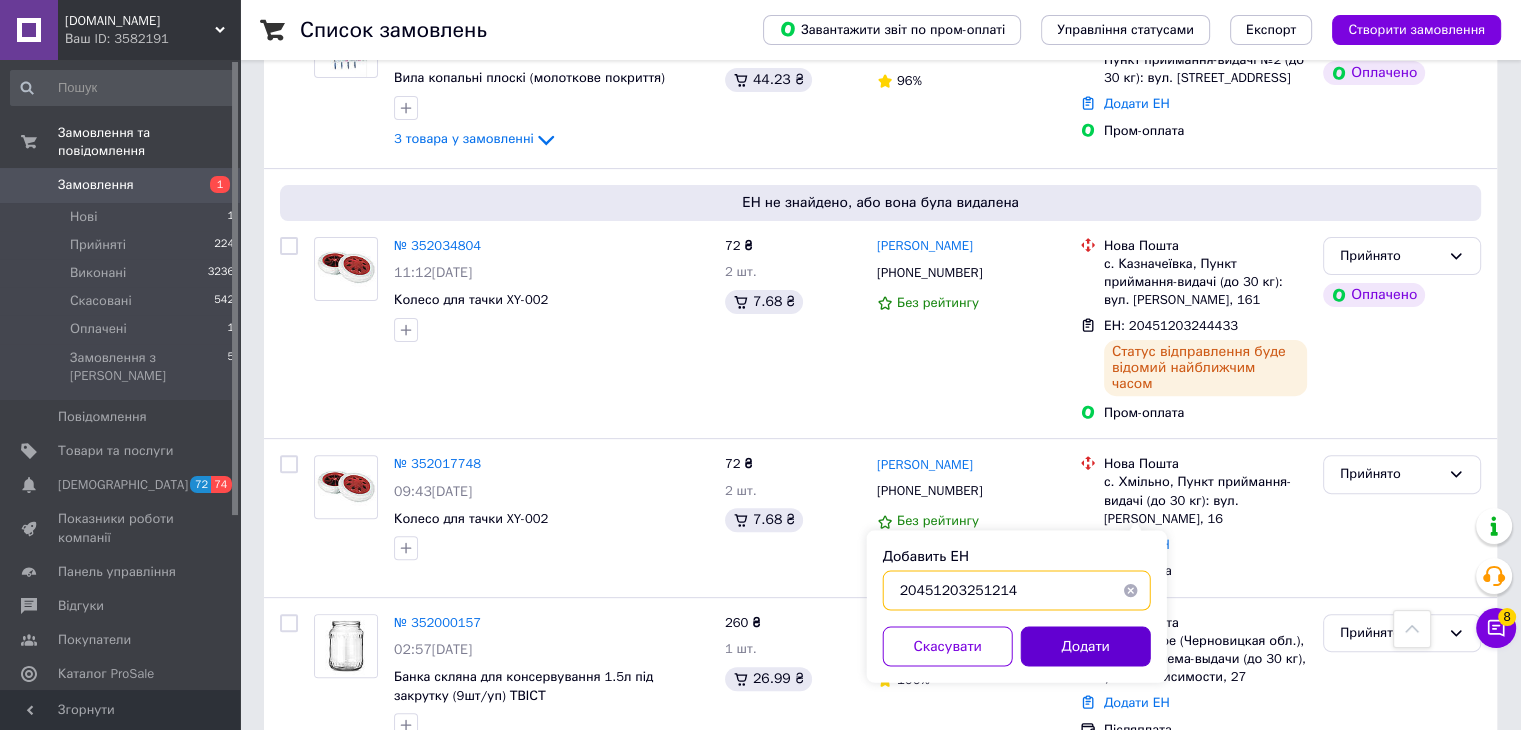 type on "20451203251214" 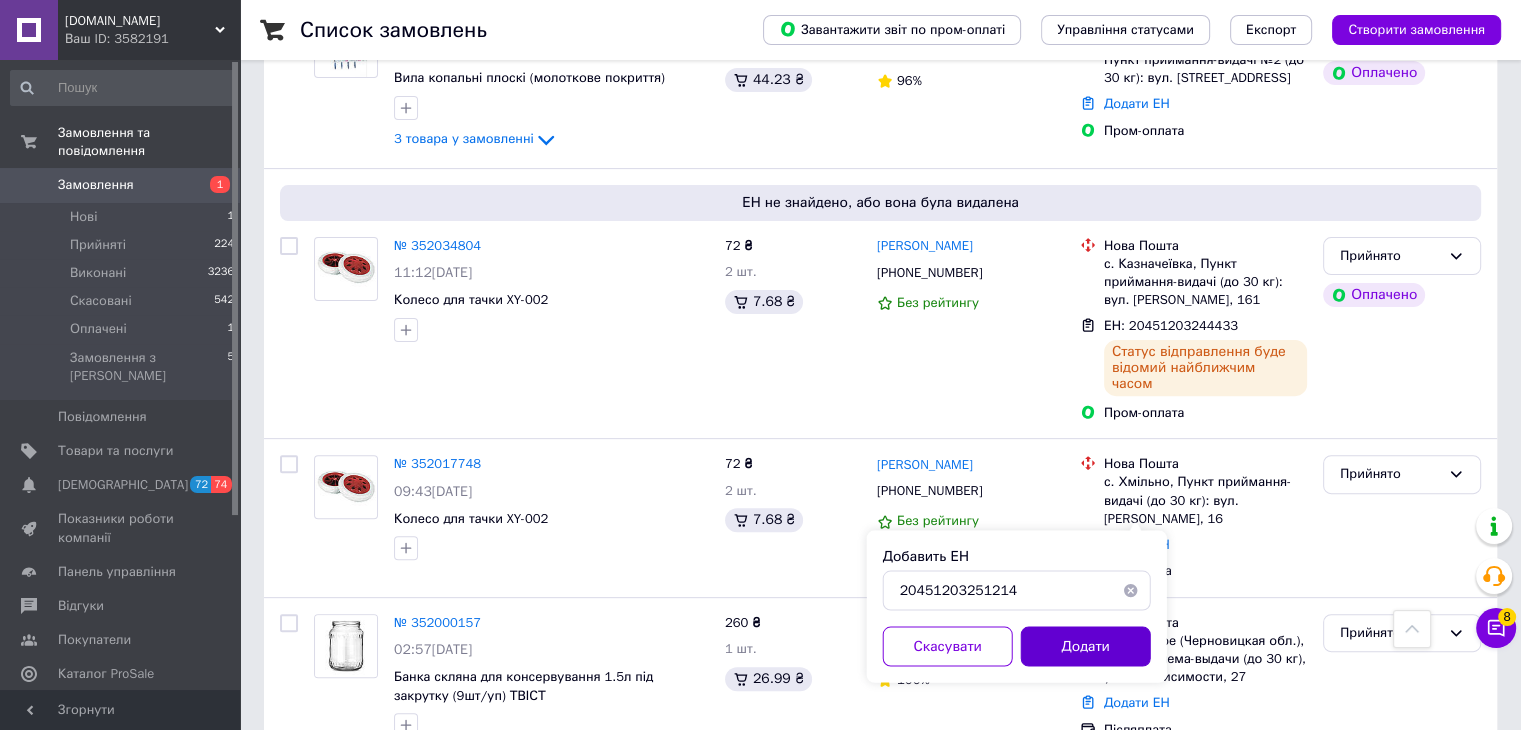 click on "Додати" at bounding box center (1086, 646) 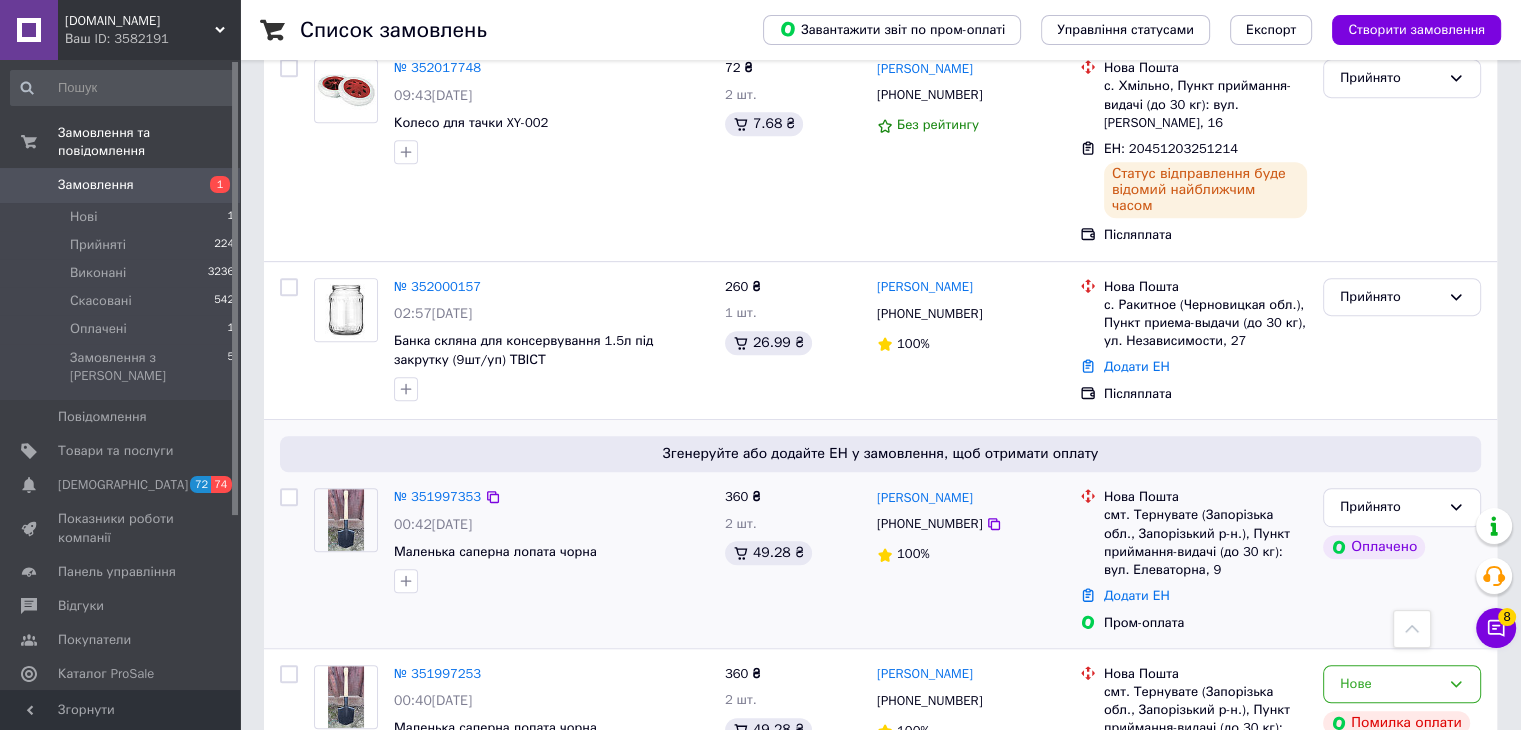scroll, scrollTop: 1000, scrollLeft: 0, axis: vertical 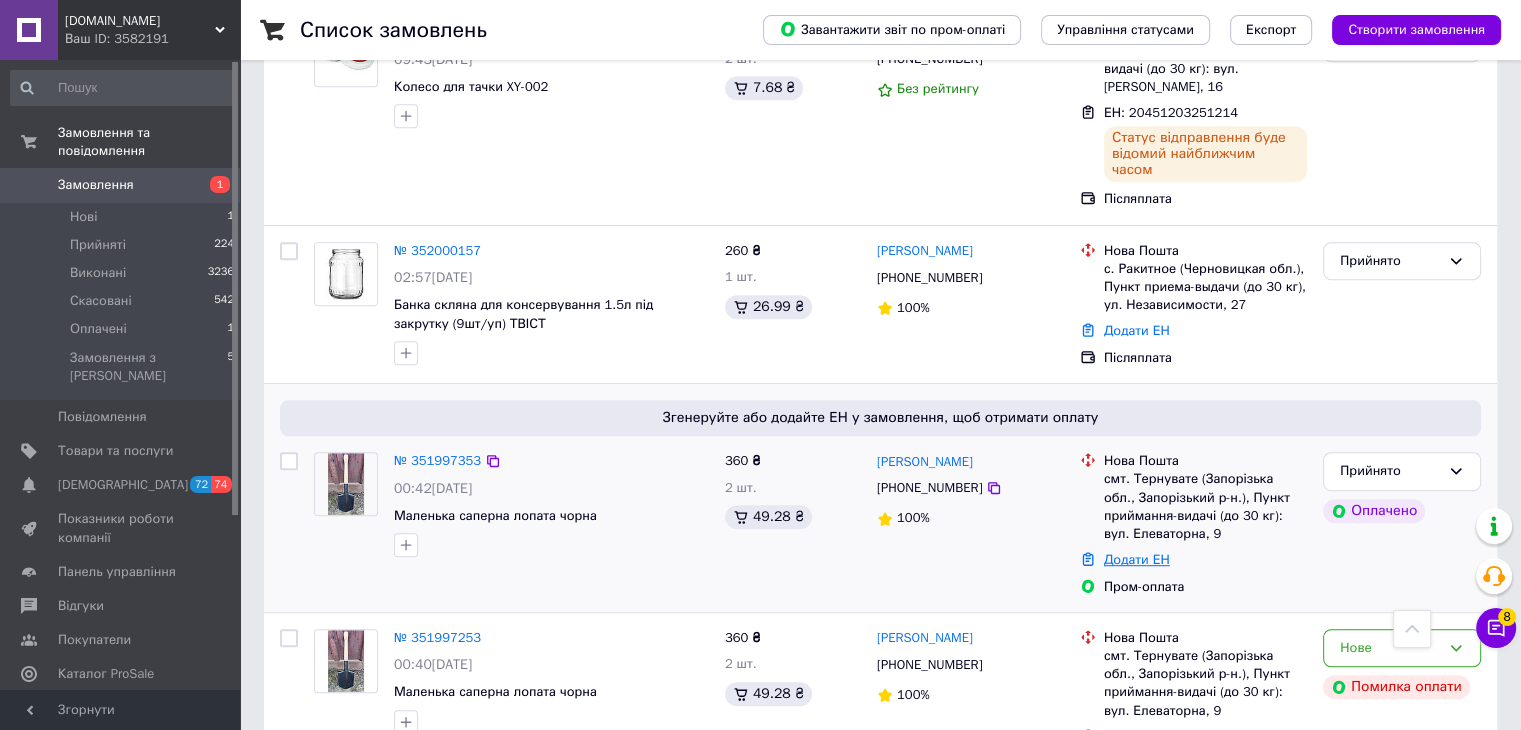 click on "Додати ЕН" at bounding box center [1137, 559] 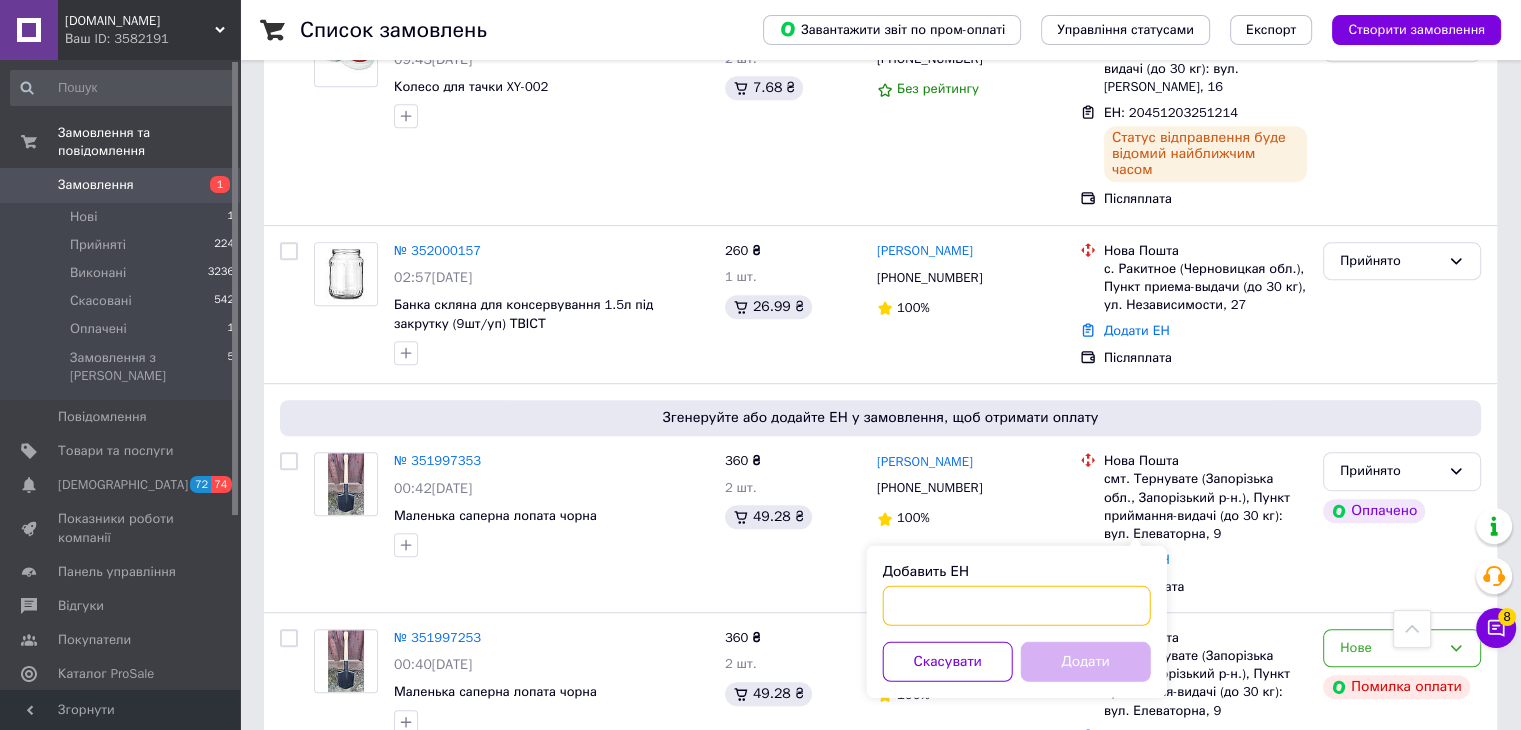 click on "Добавить ЕН" at bounding box center (1017, 606) 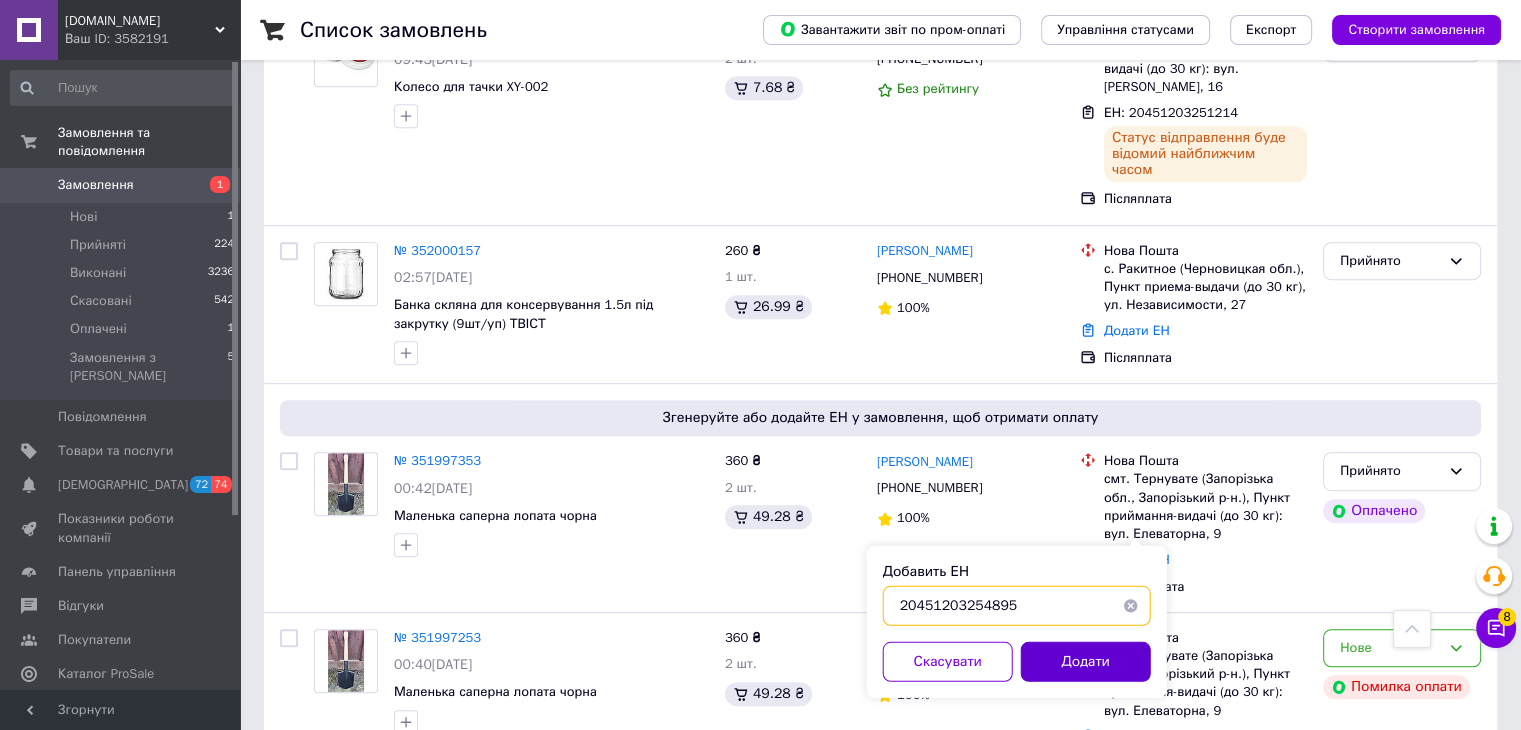 type on "20451203254895" 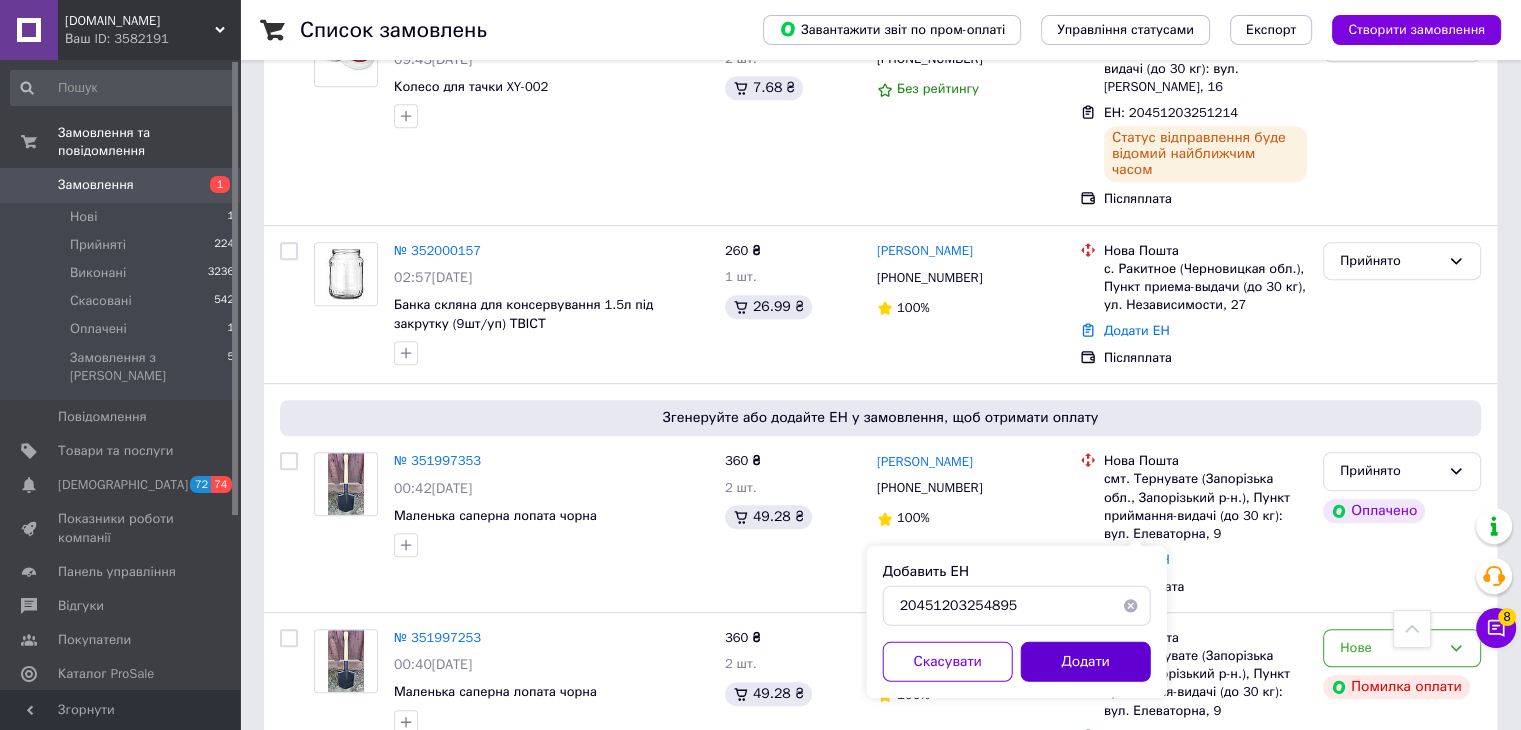 click on "Додати" at bounding box center [1086, 662] 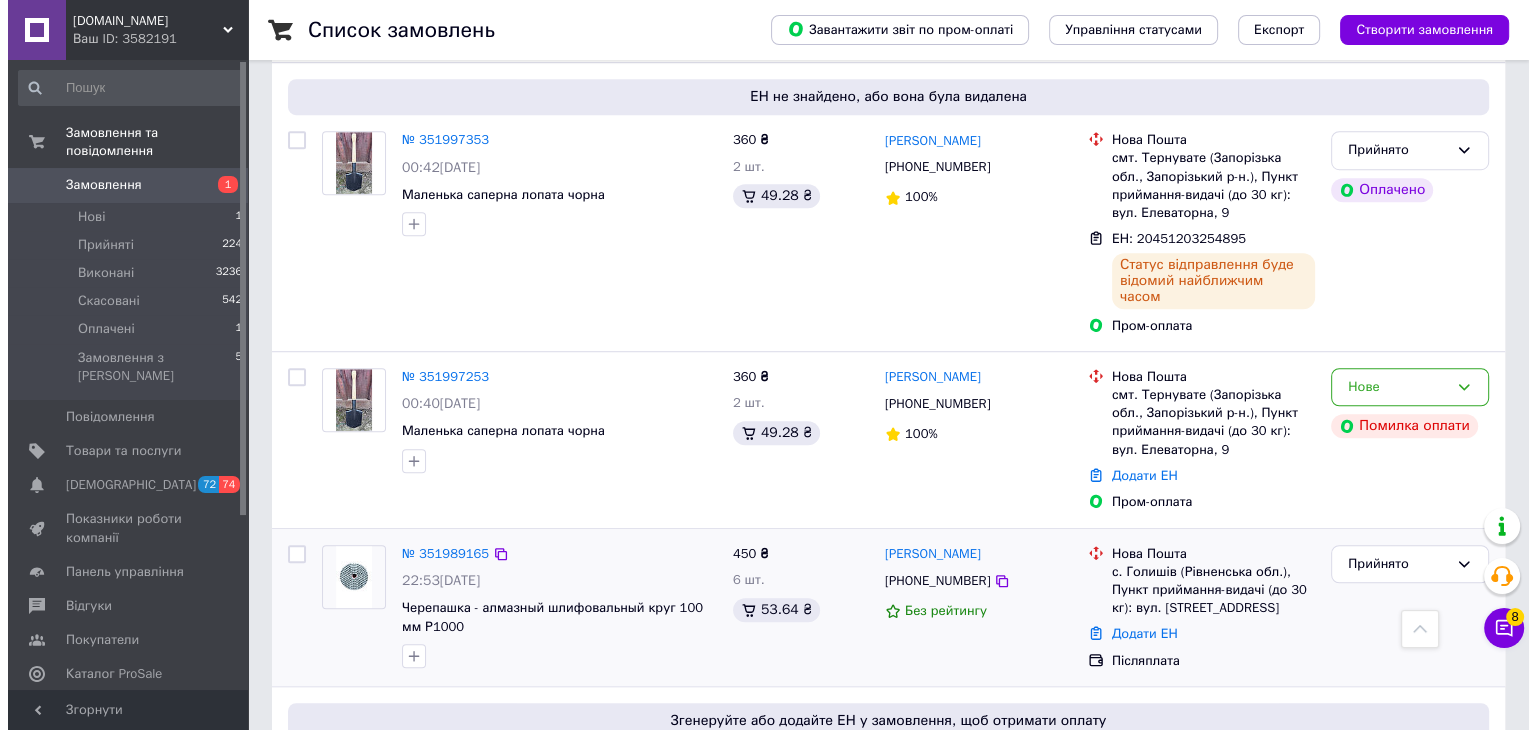 scroll, scrollTop: 1300, scrollLeft: 0, axis: vertical 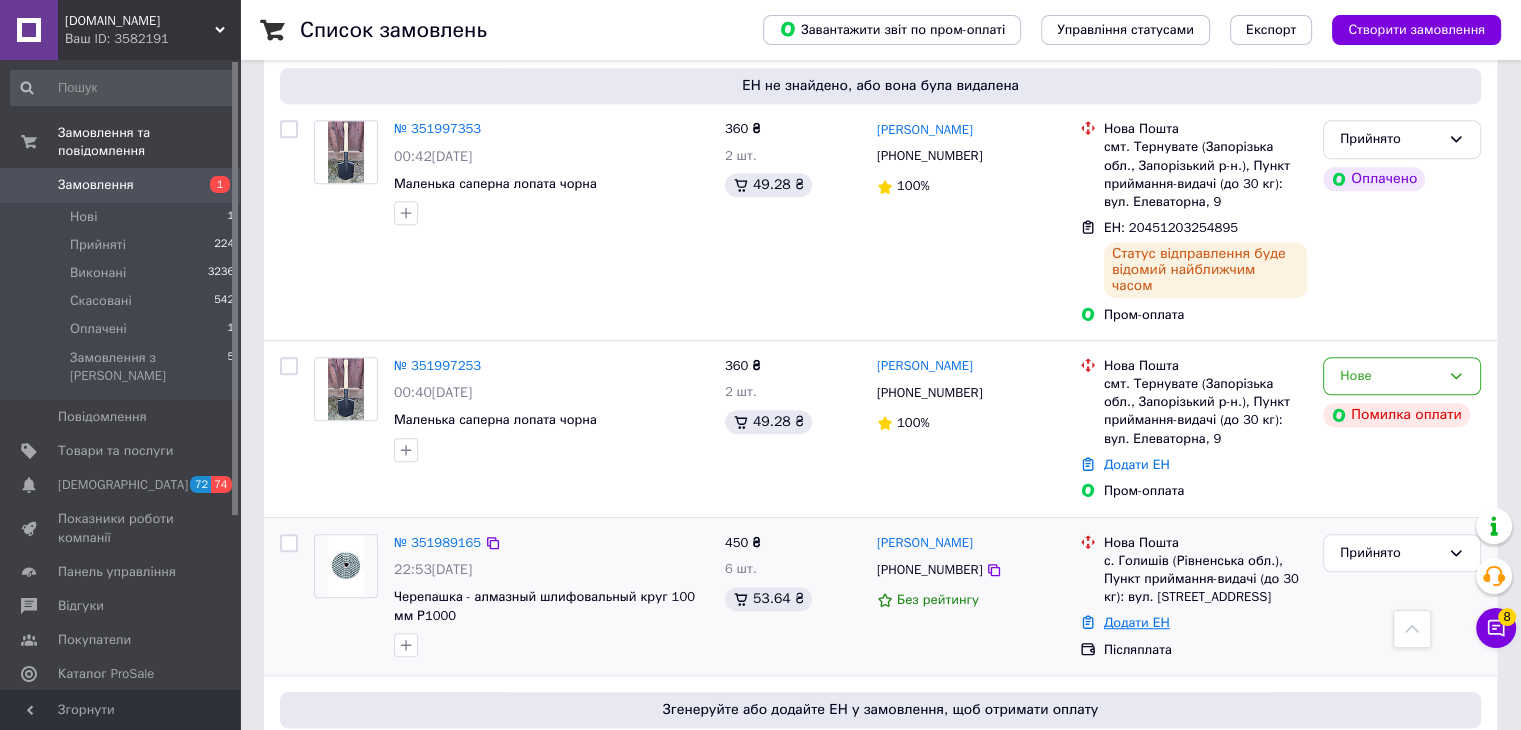 click on "Додати ЕН" at bounding box center (1137, 622) 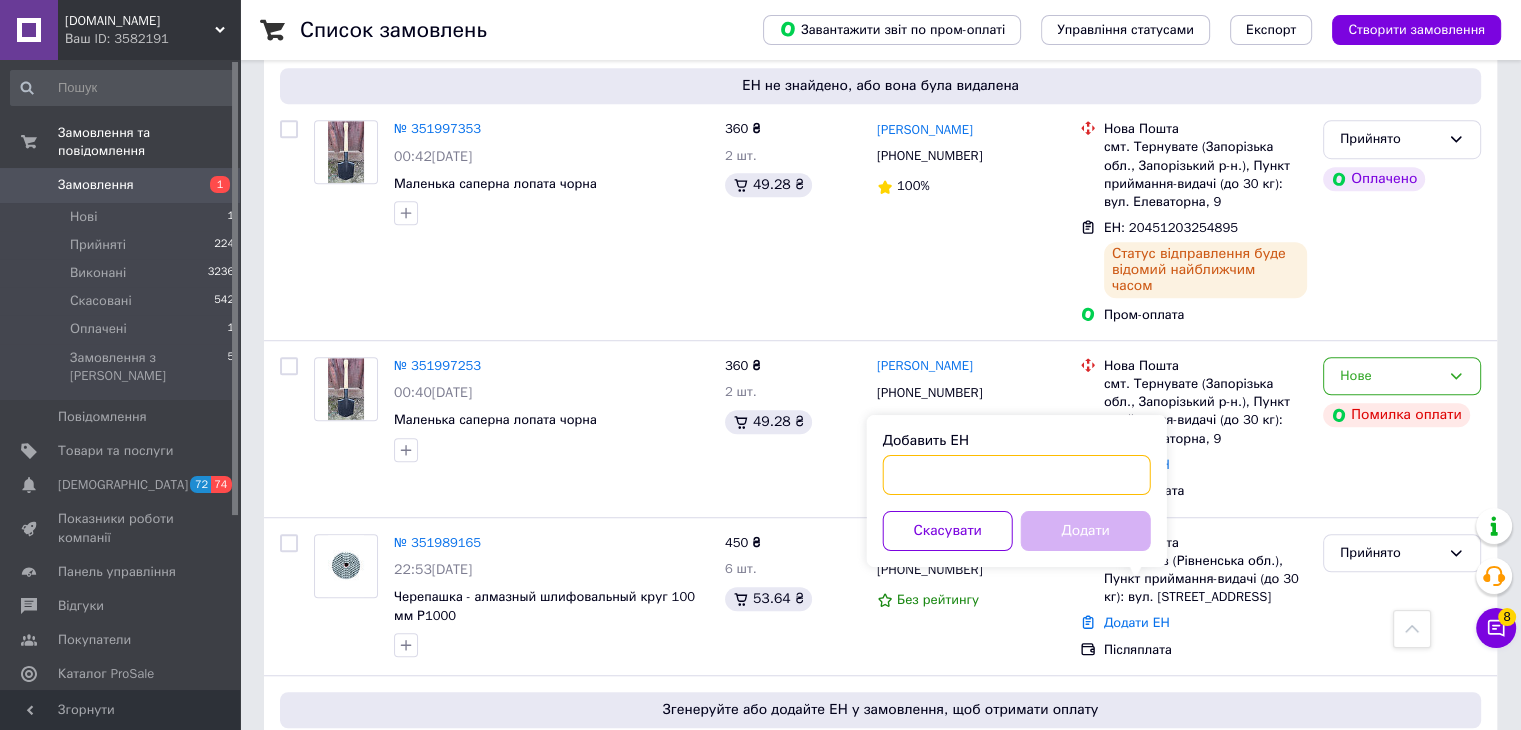 click on "Добавить ЕН" at bounding box center (1017, 475) 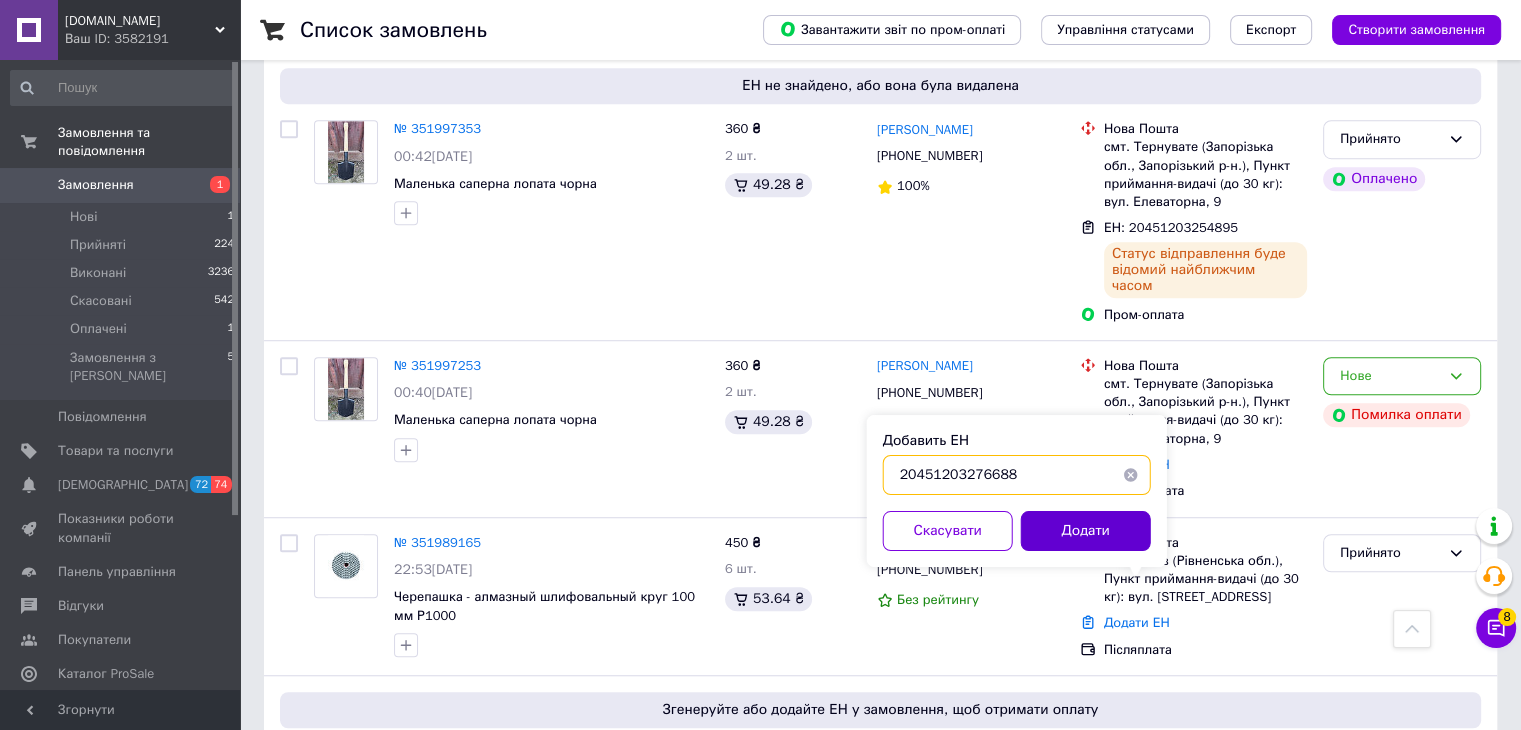 type on "20451203276688" 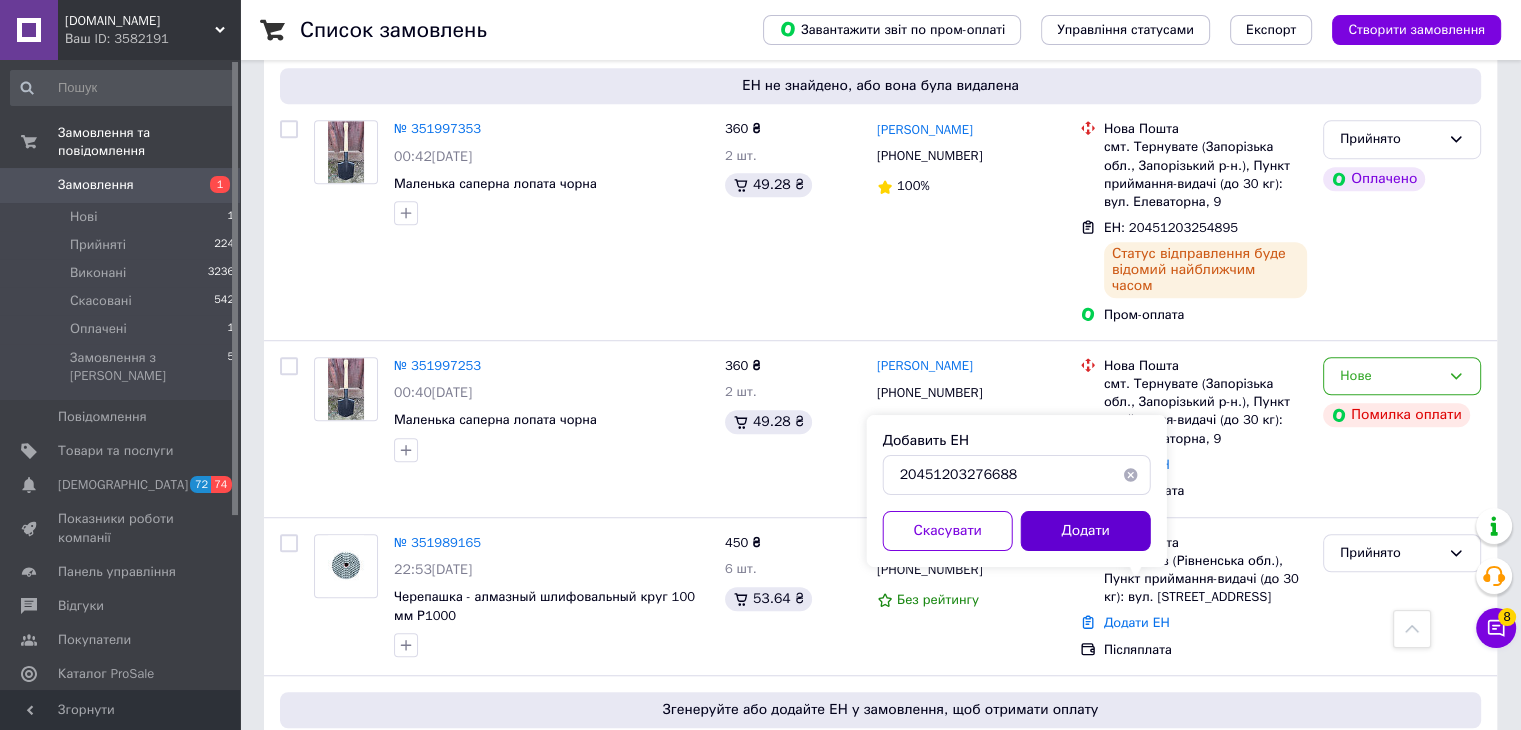 click on "Додати" at bounding box center [1086, 531] 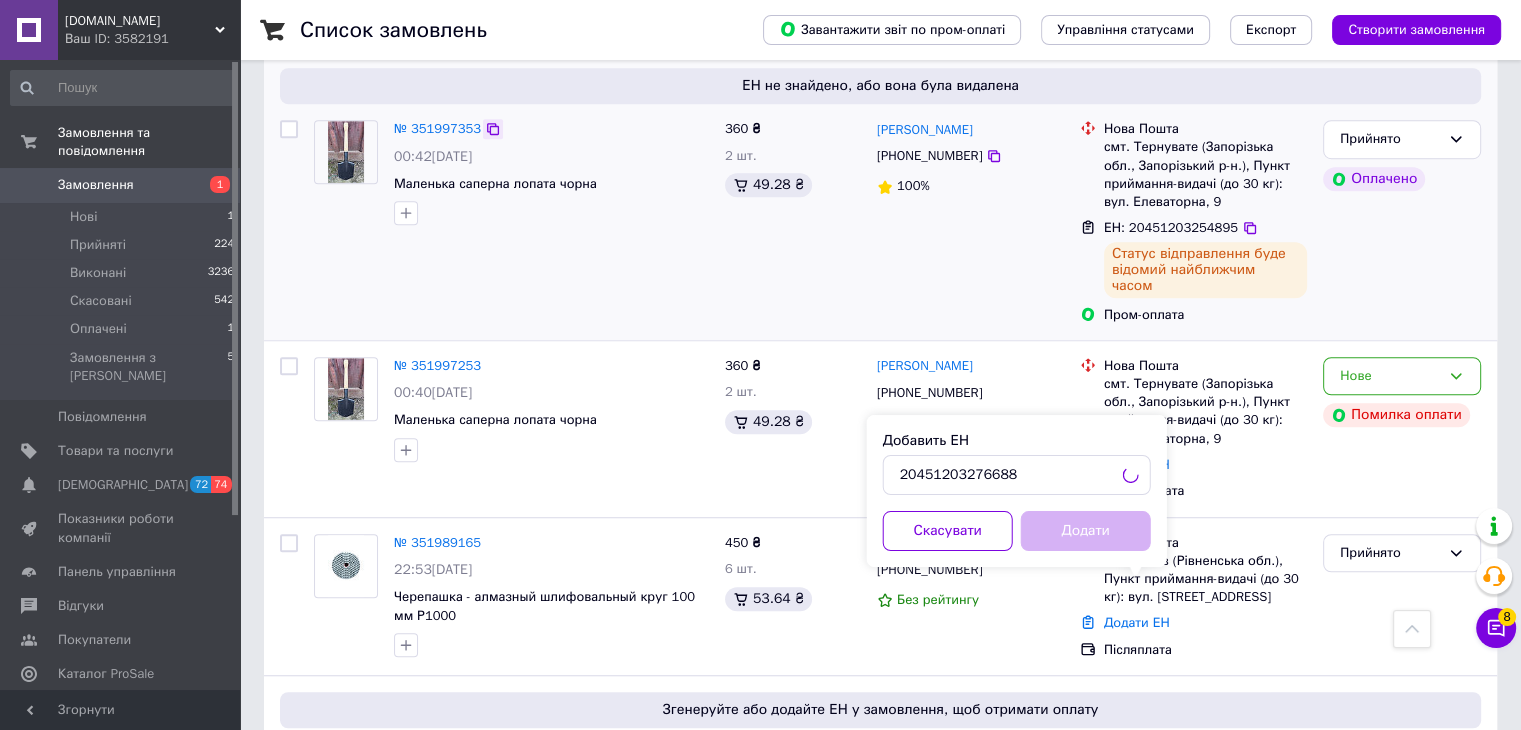 click 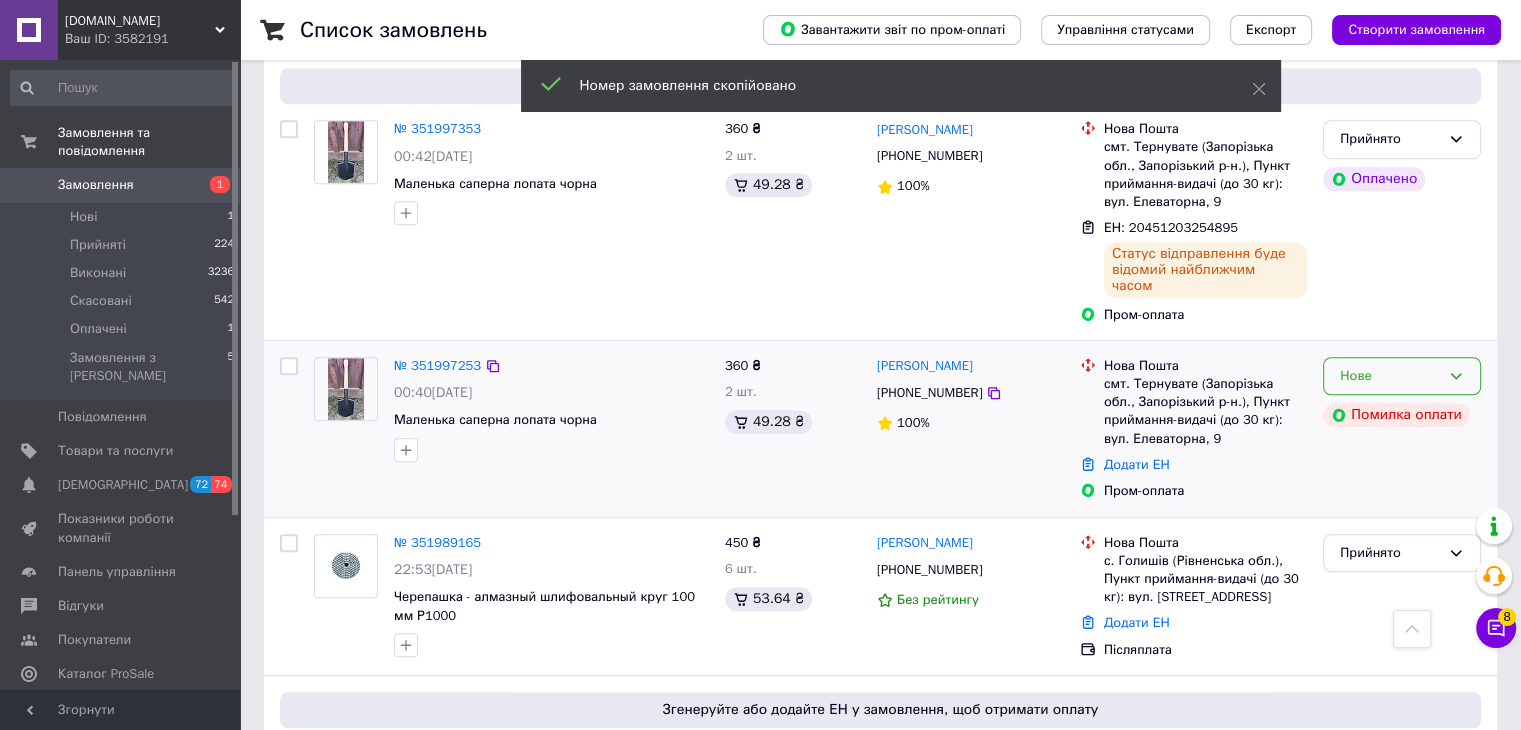 click on "Нове" at bounding box center [1402, 376] 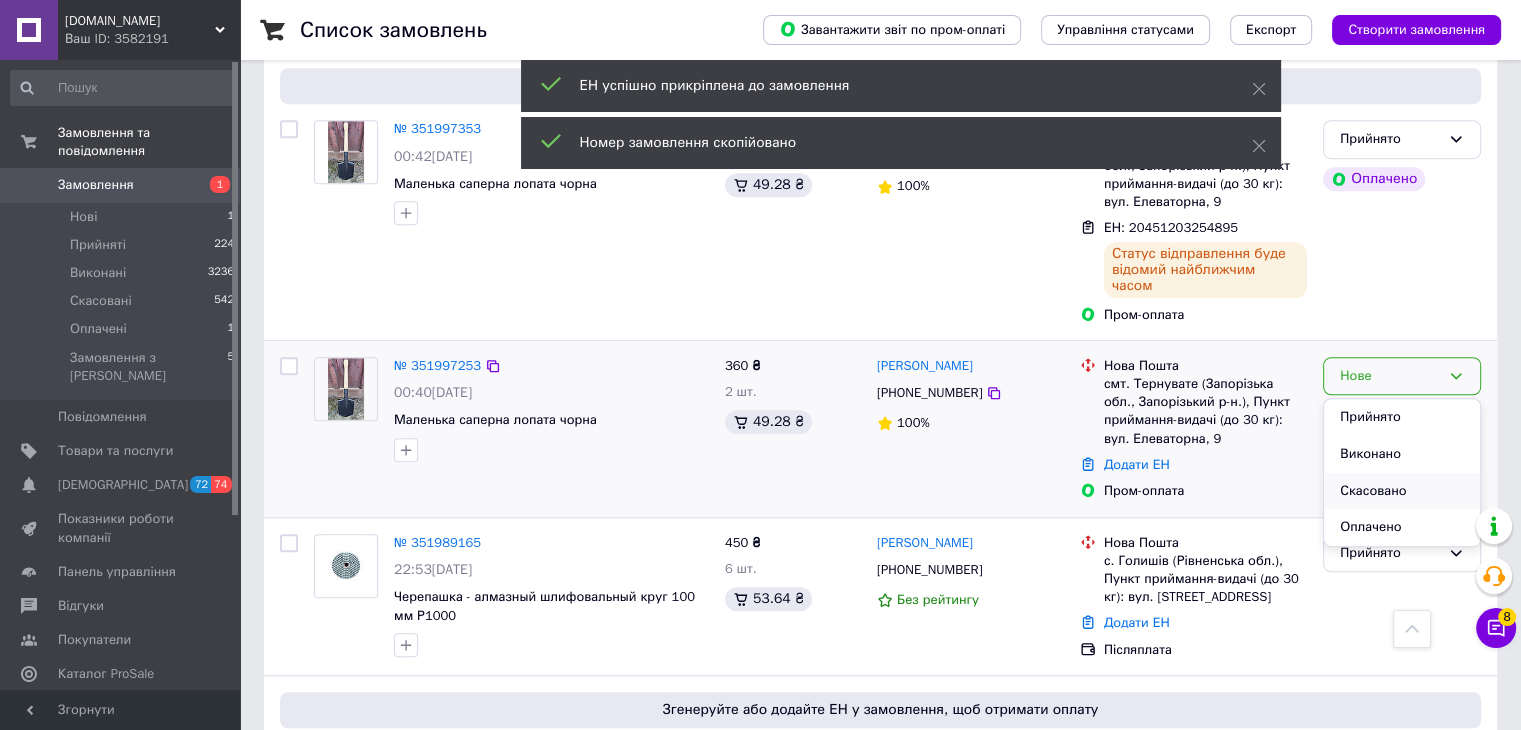 click on "Скасовано" at bounding box center (1402, 491) 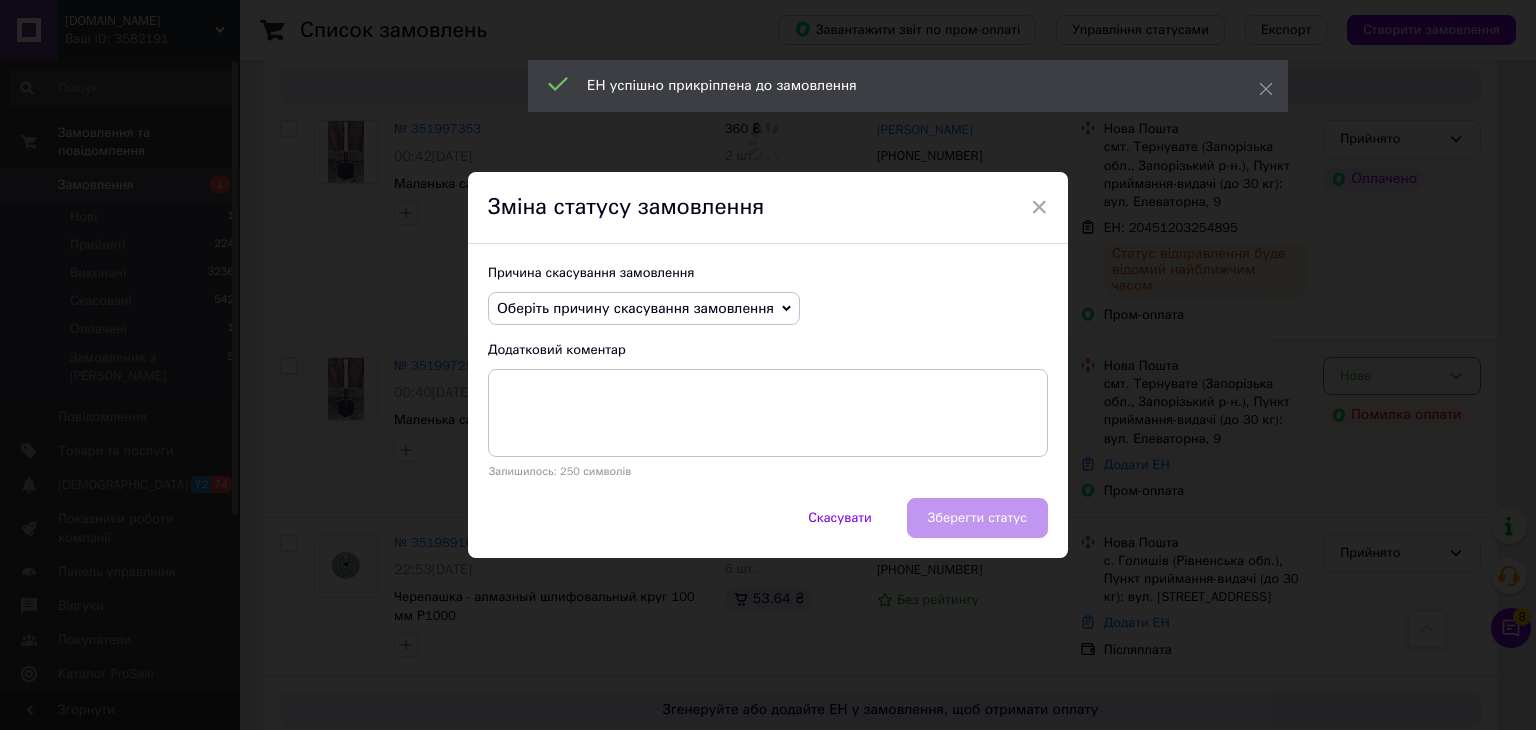 click on "Оберіть причину скасування замовлення" at bounding box center [635, 308] 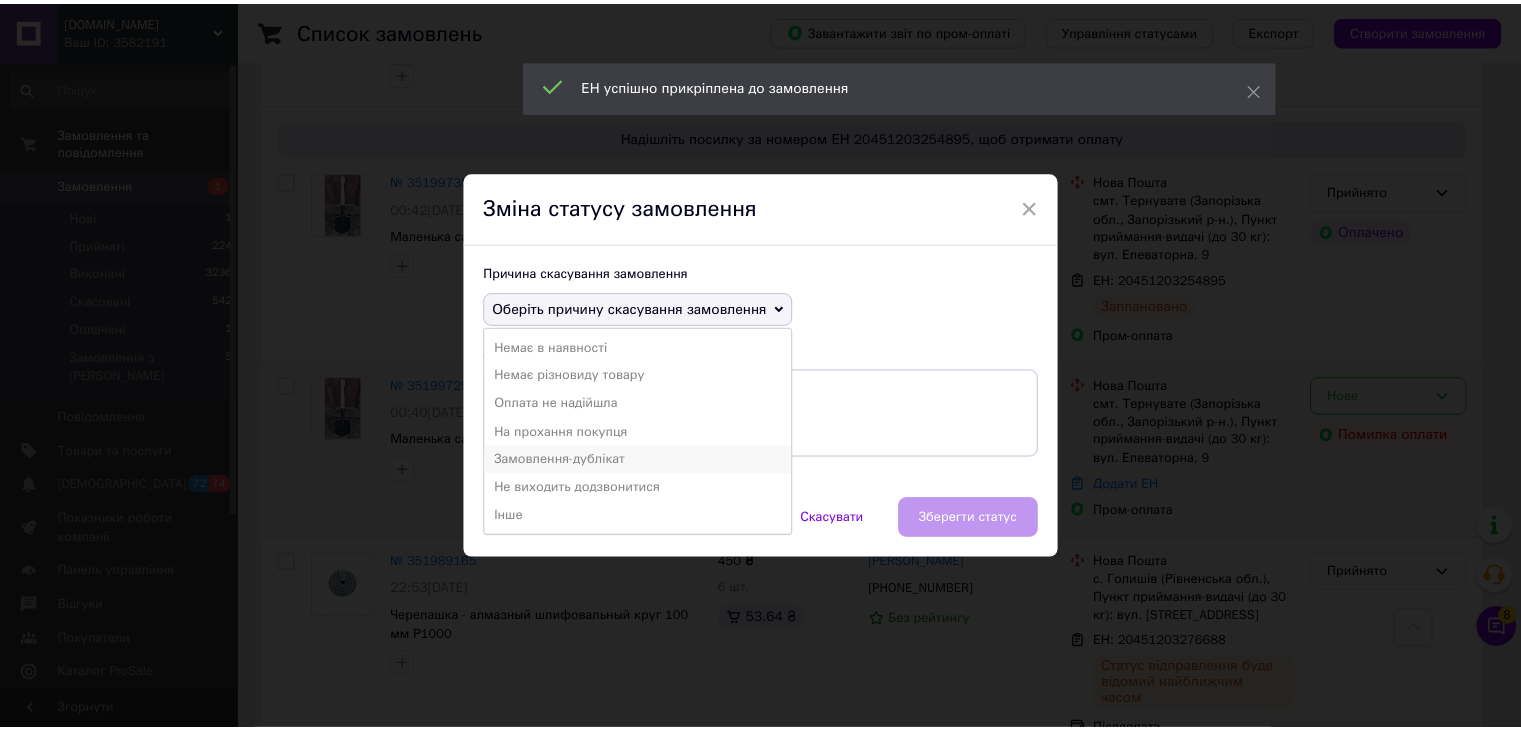 scroll, scrollTop: 1300, scrollLeft: 0, axis: vertical 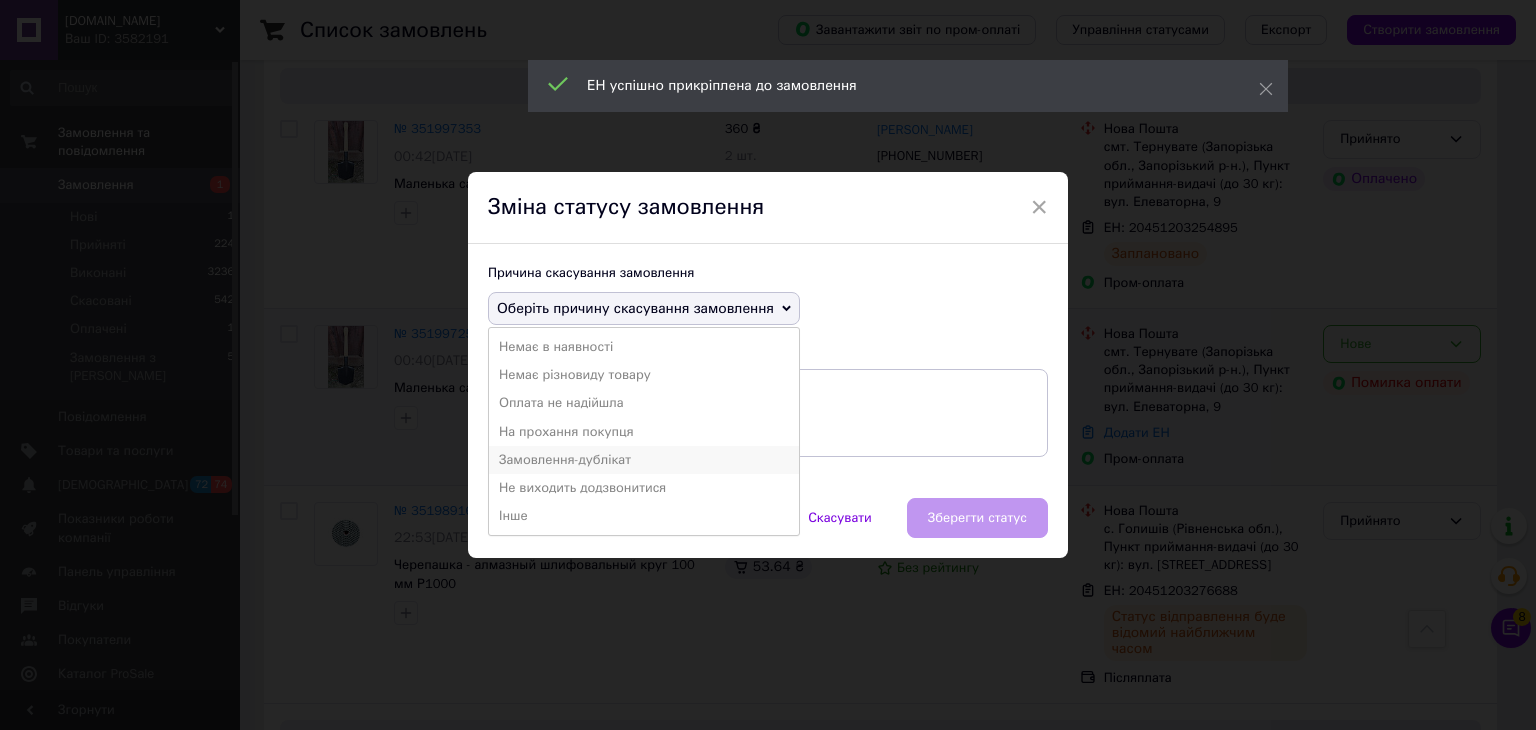 click on "Замовлення-дублікат" at bounding box center [644, 460] 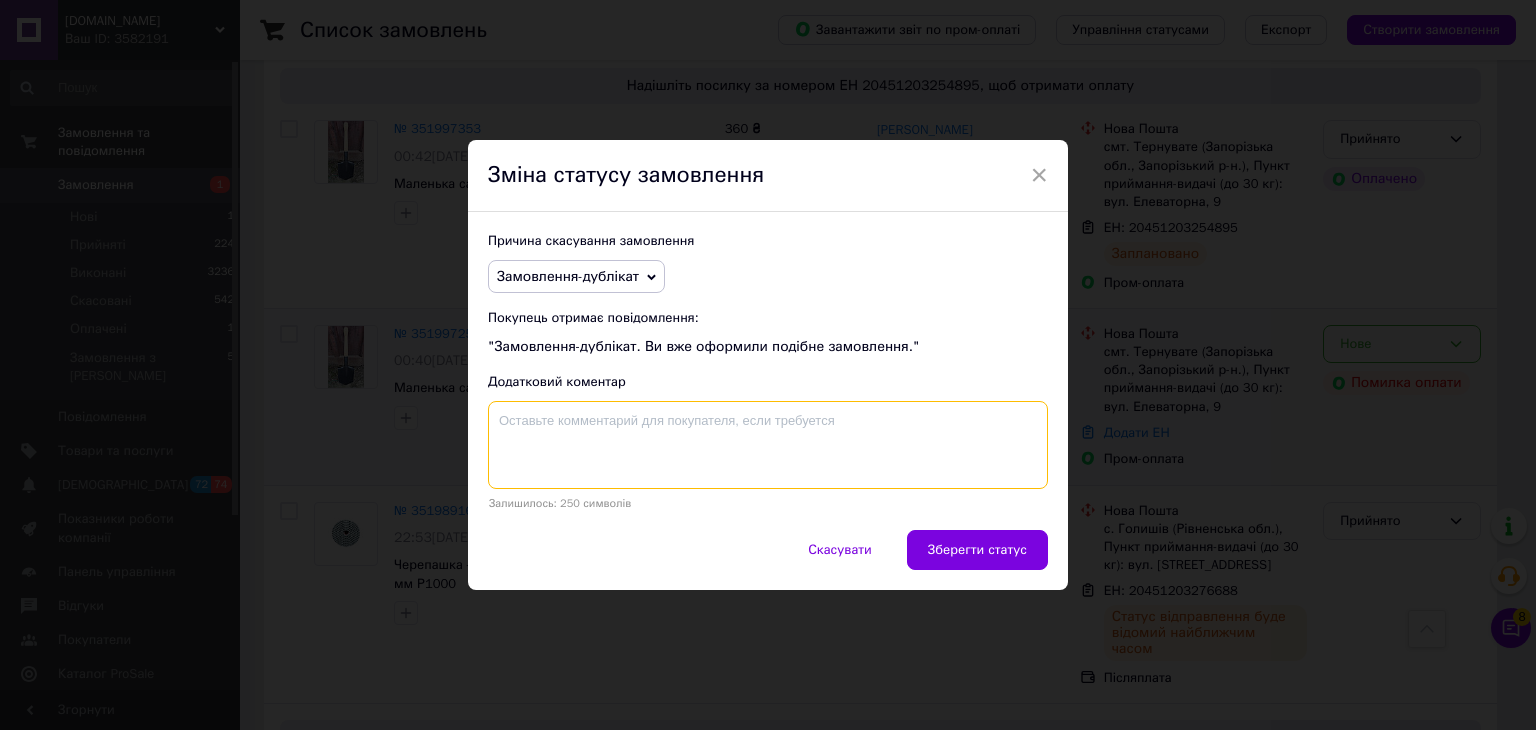 click at bounding box center [768, 445] 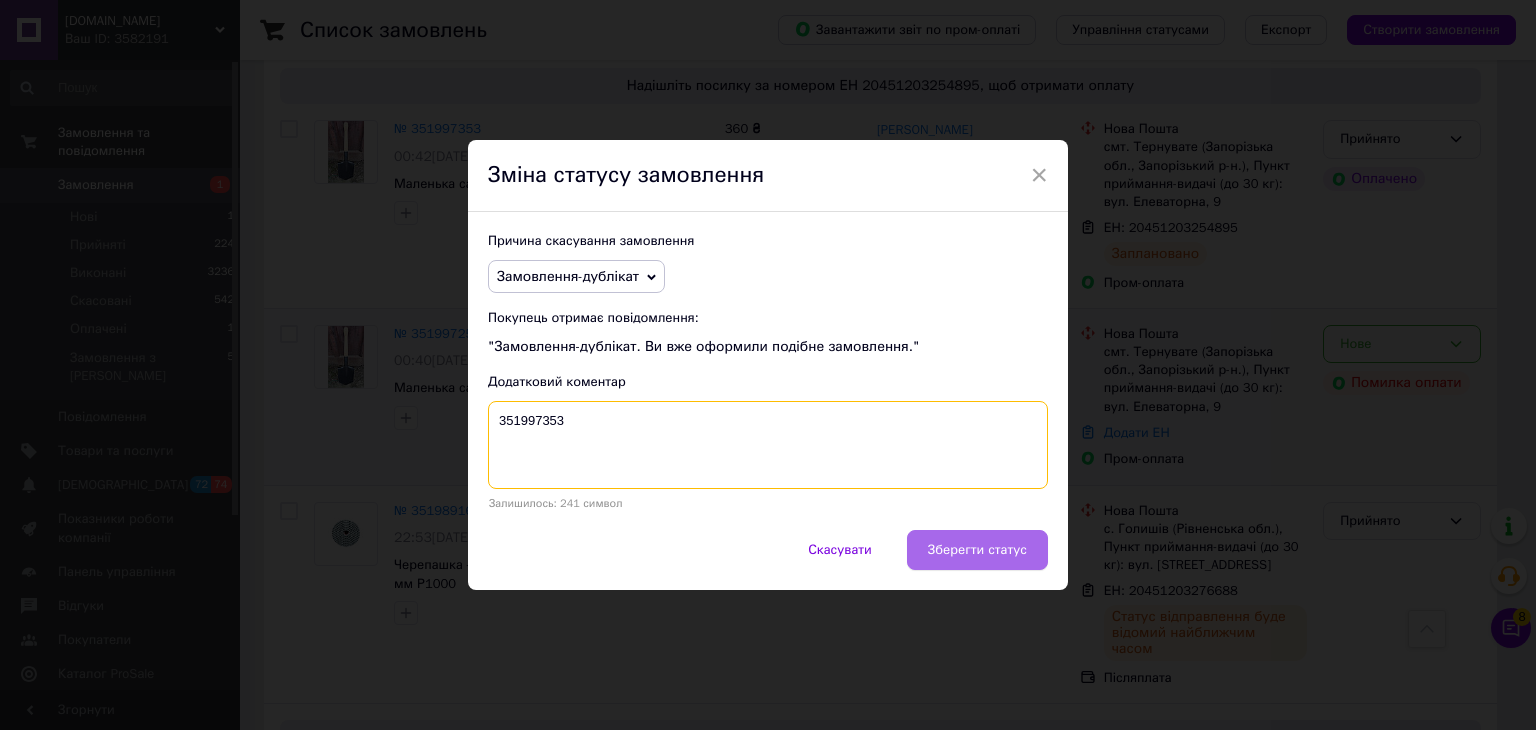 type on "351997353" 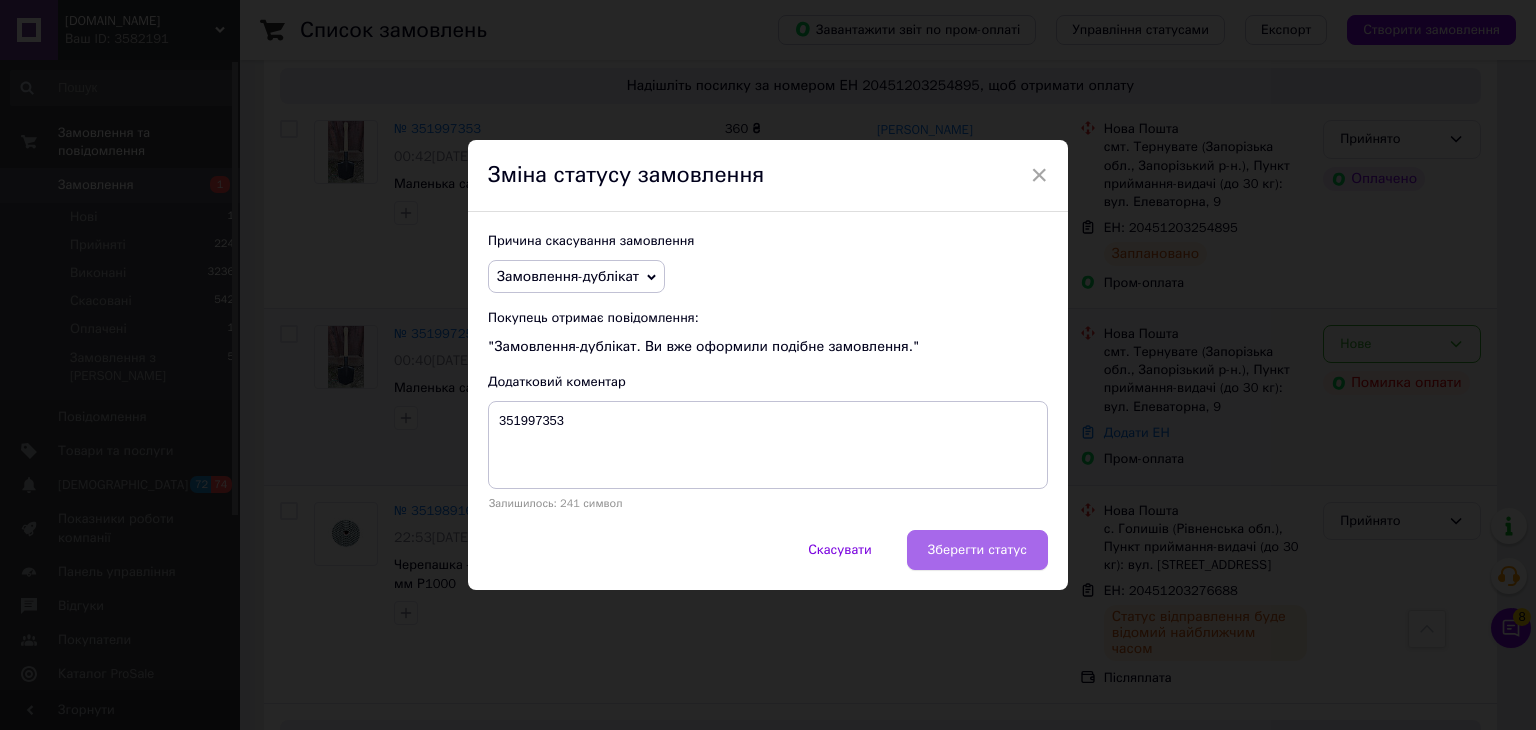 click on "Зберегти статус" at bounding box center (977, 550) 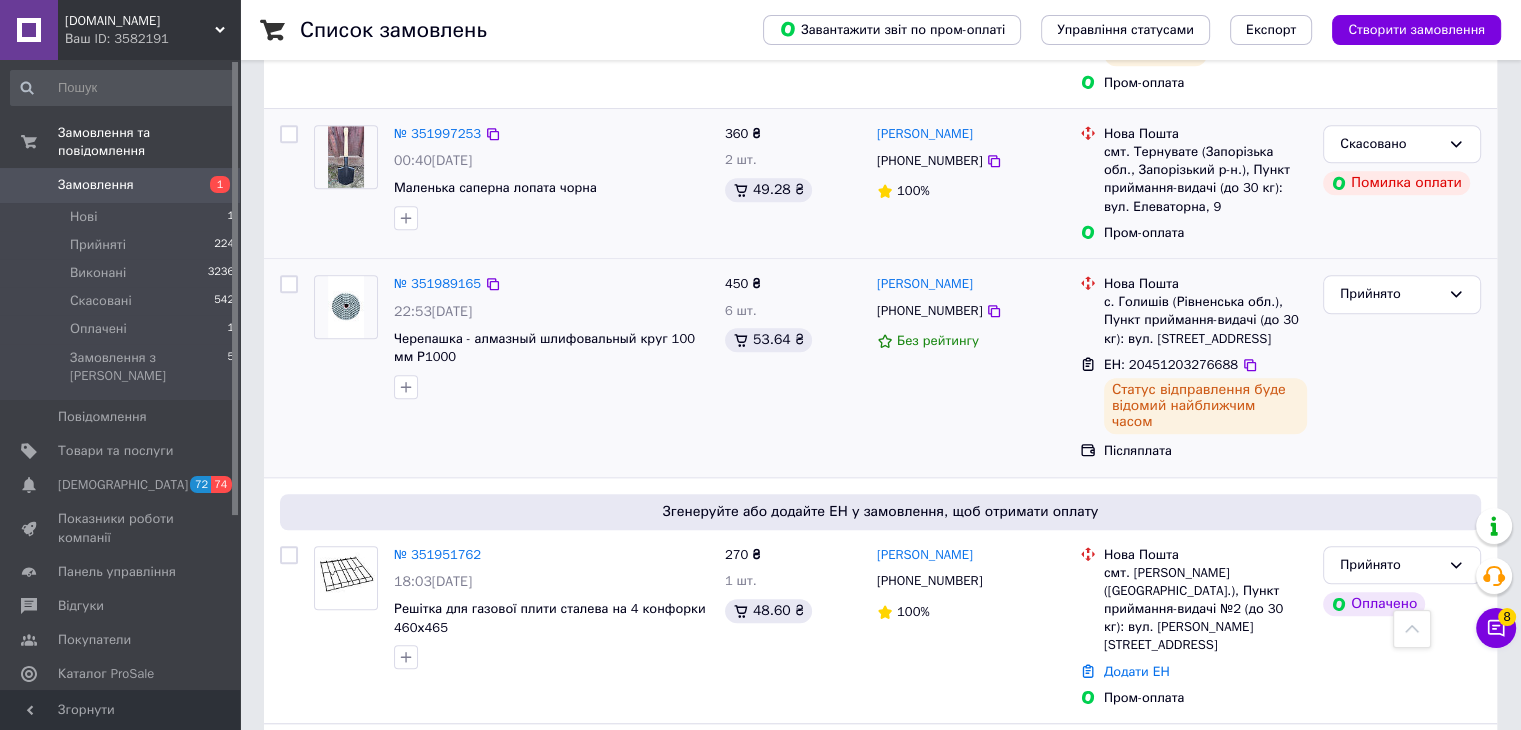 scroll, scrollTop: 1800, scrollLeft: 0, axis: vertical 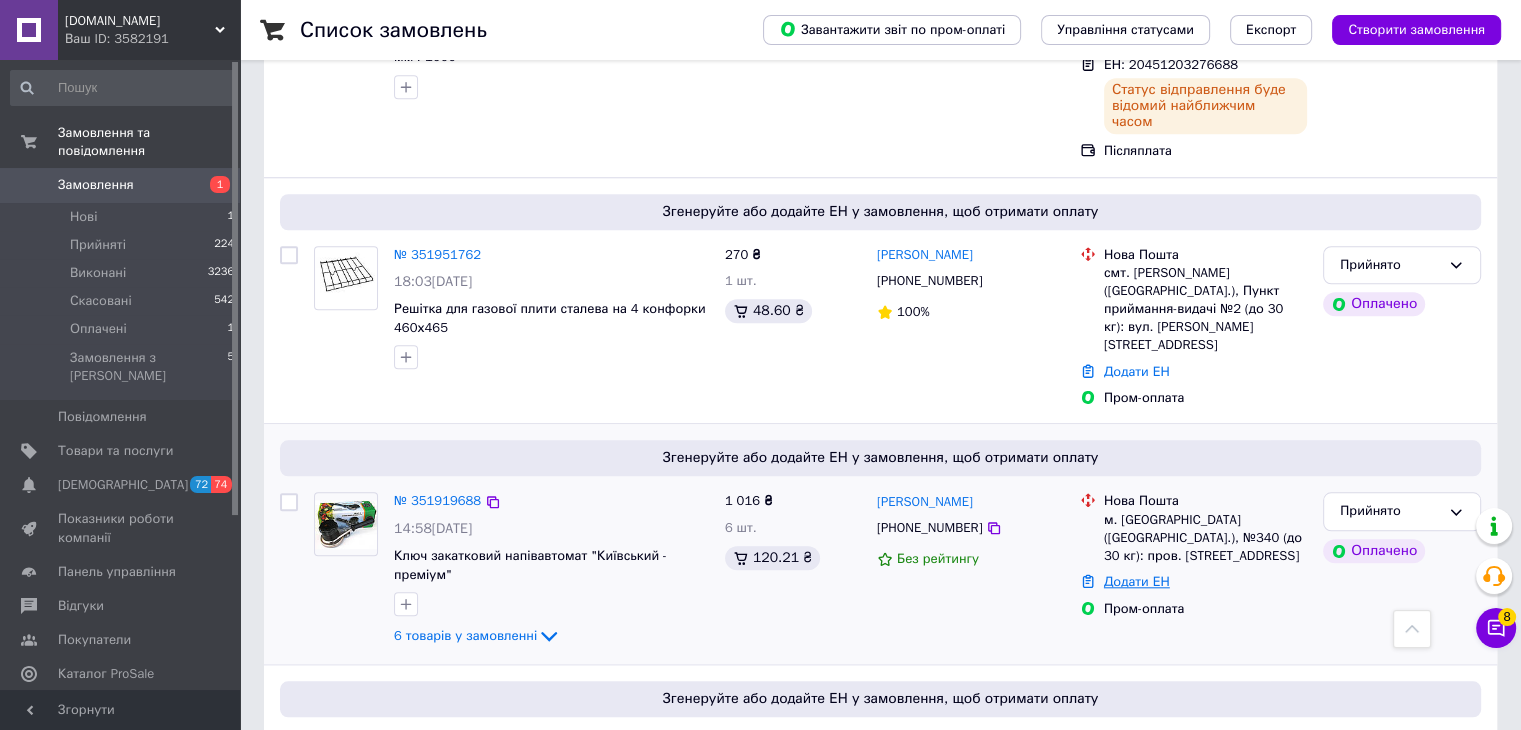 click on "Додати ЕН" at bounding box center [1137, 581] 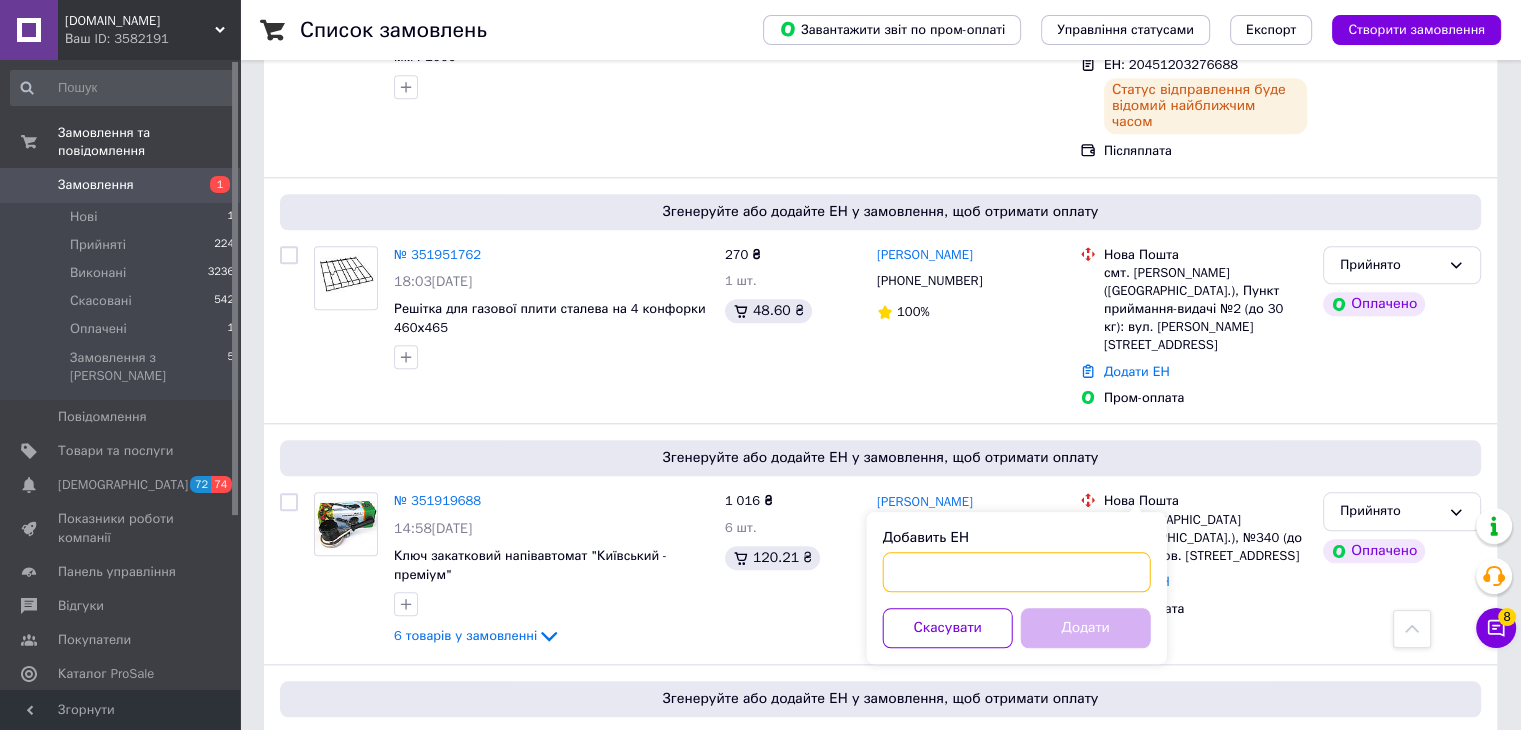 click on "Добавить ЕН" at bounding box center [1017, 572] 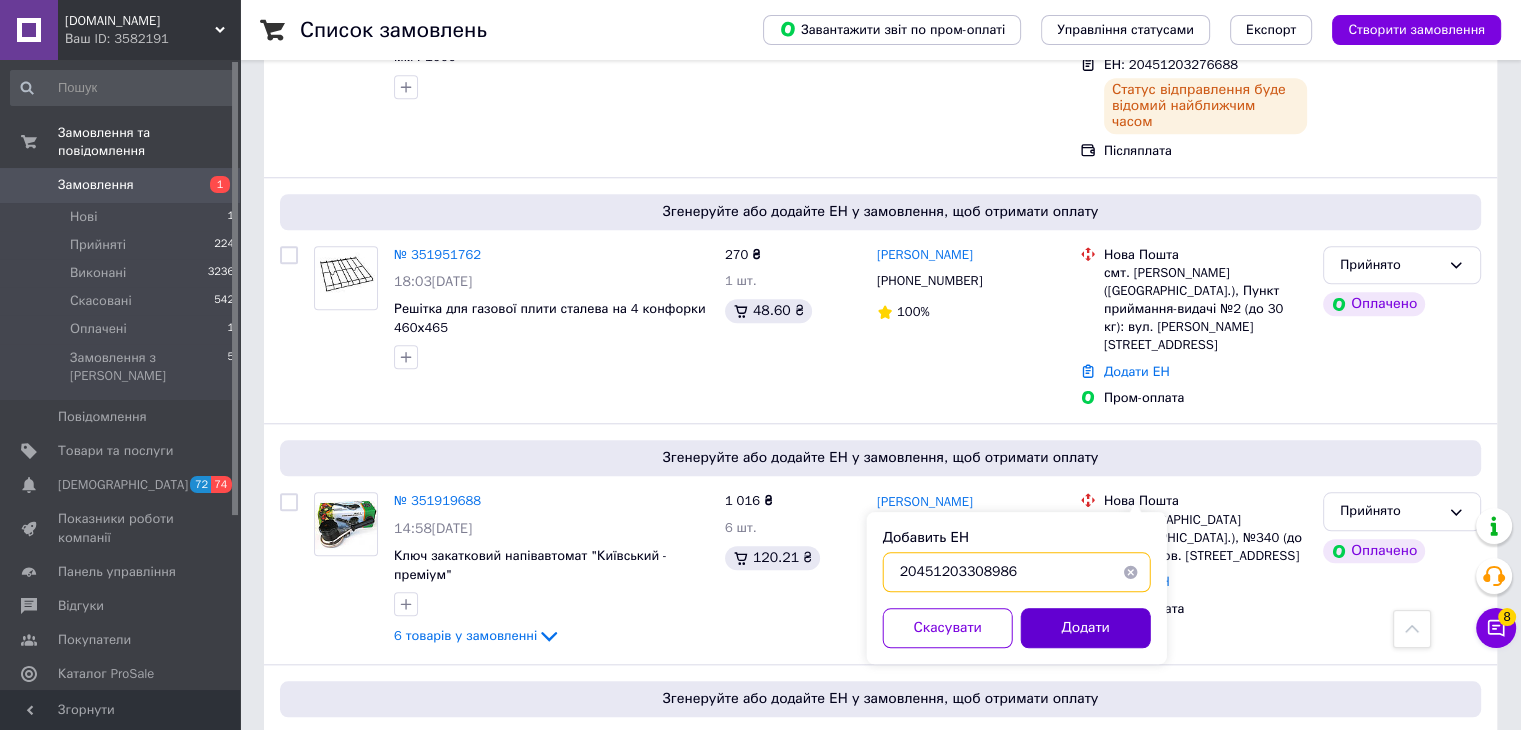 type on "20451203308986" 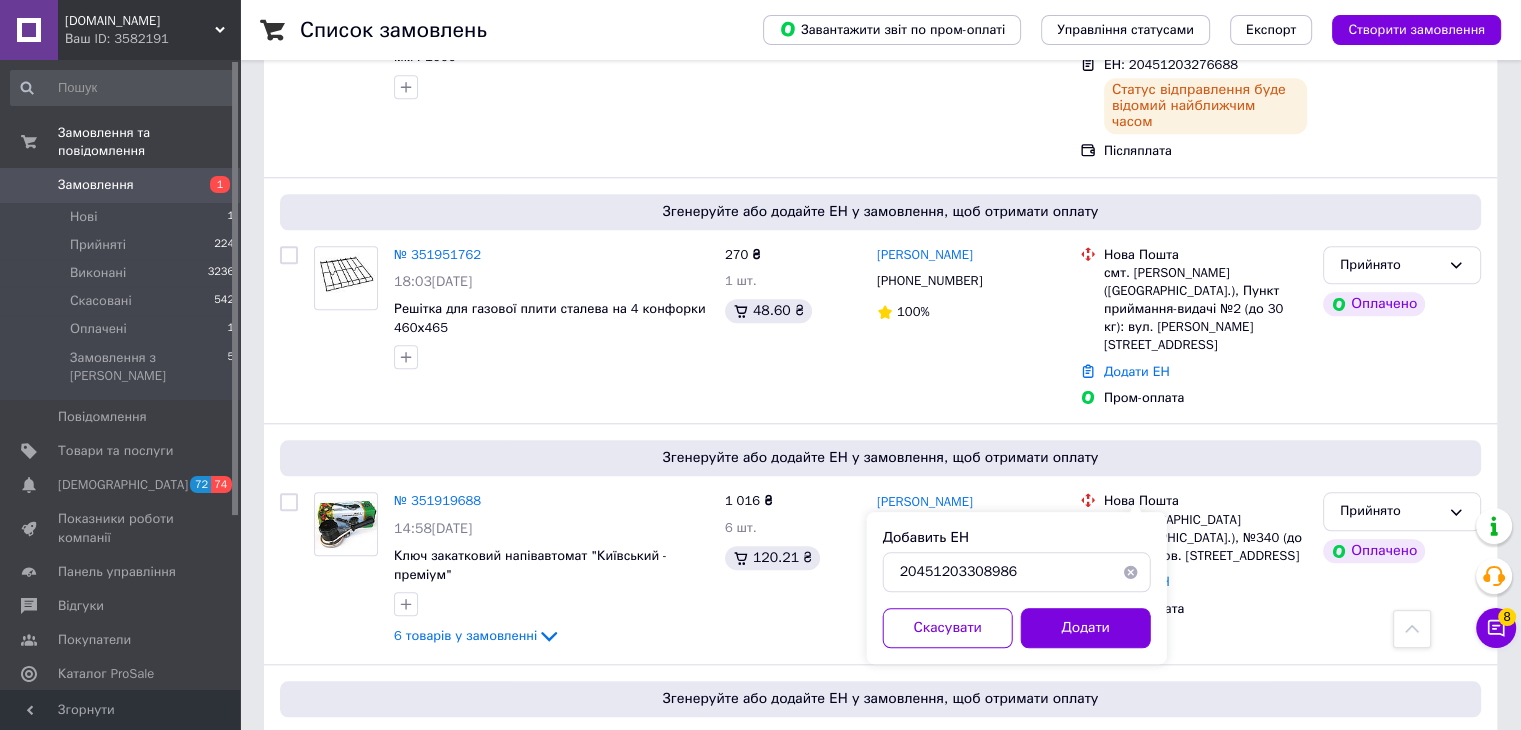 click on "Додати" at bounding box center (1086, 628) 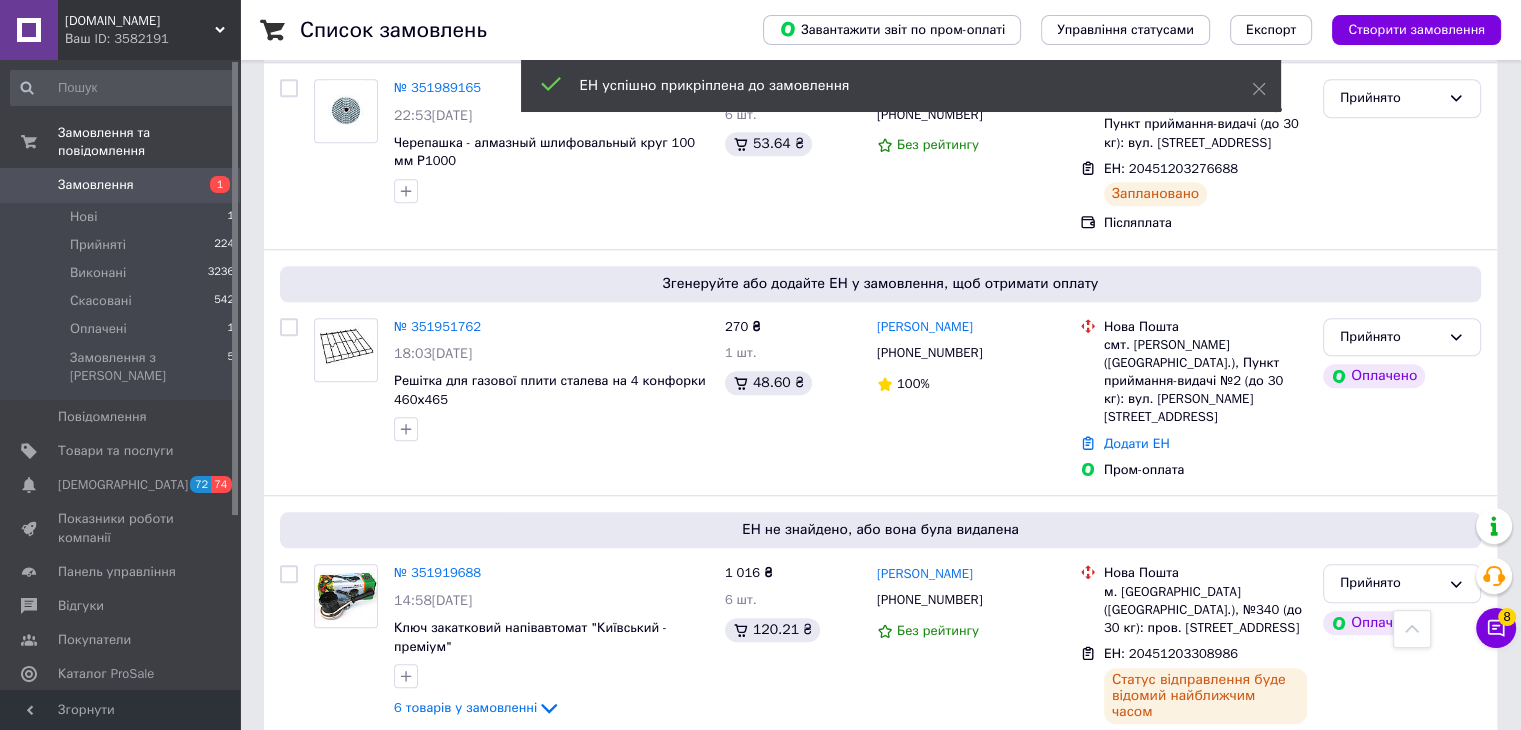 scroll, scrollTop: 1800, scrollLeft: 0, axis: vertical 